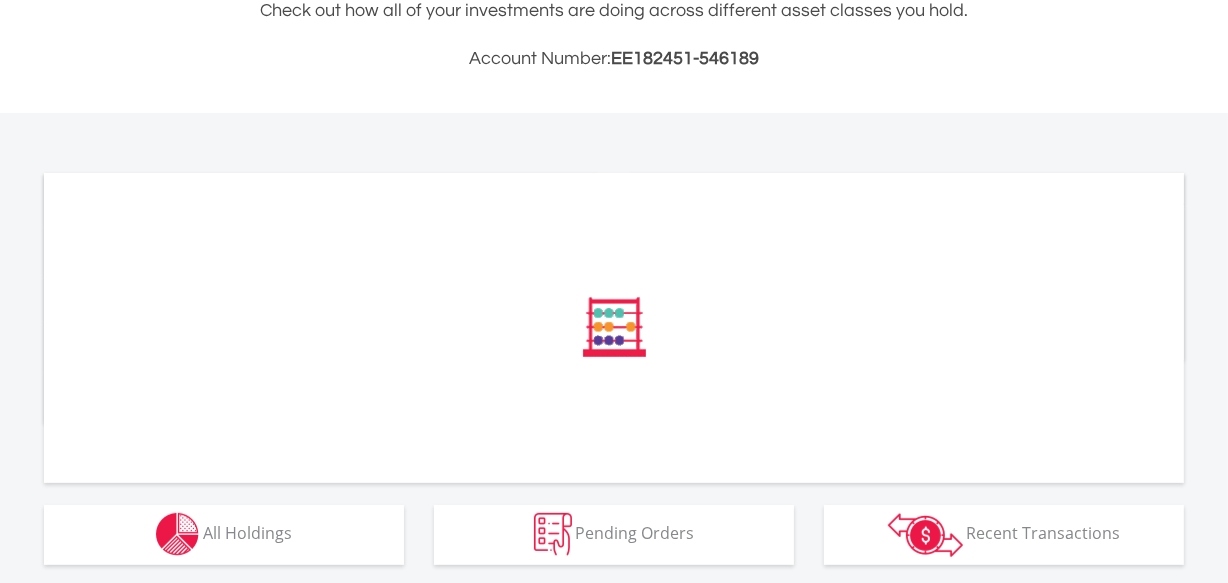 scroll, scrollTop: 515, scrollLeft: 0, axis: vertical 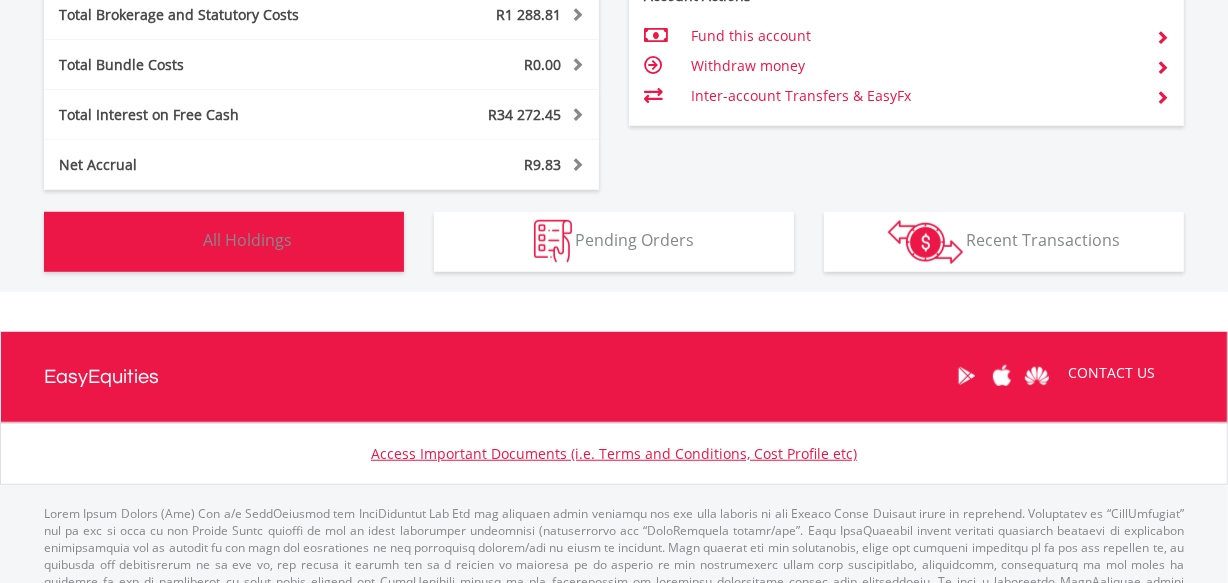 click on "All Holdings" at bounding box center [247, 240] 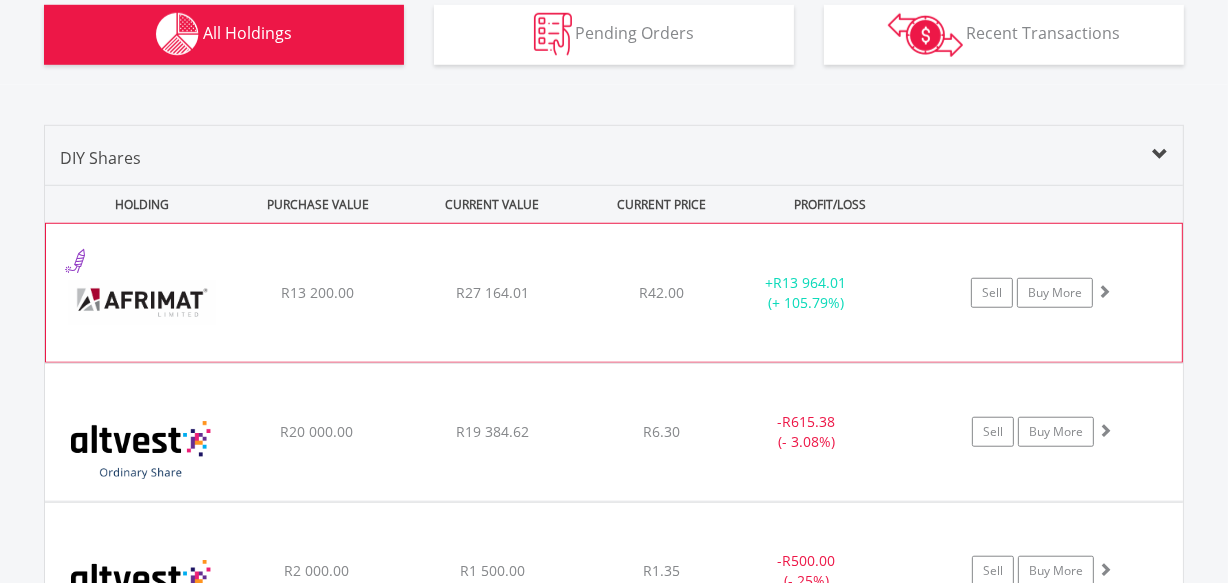 scroll, scrollTop: 1415, scrollLeft: 0, axis: vertical 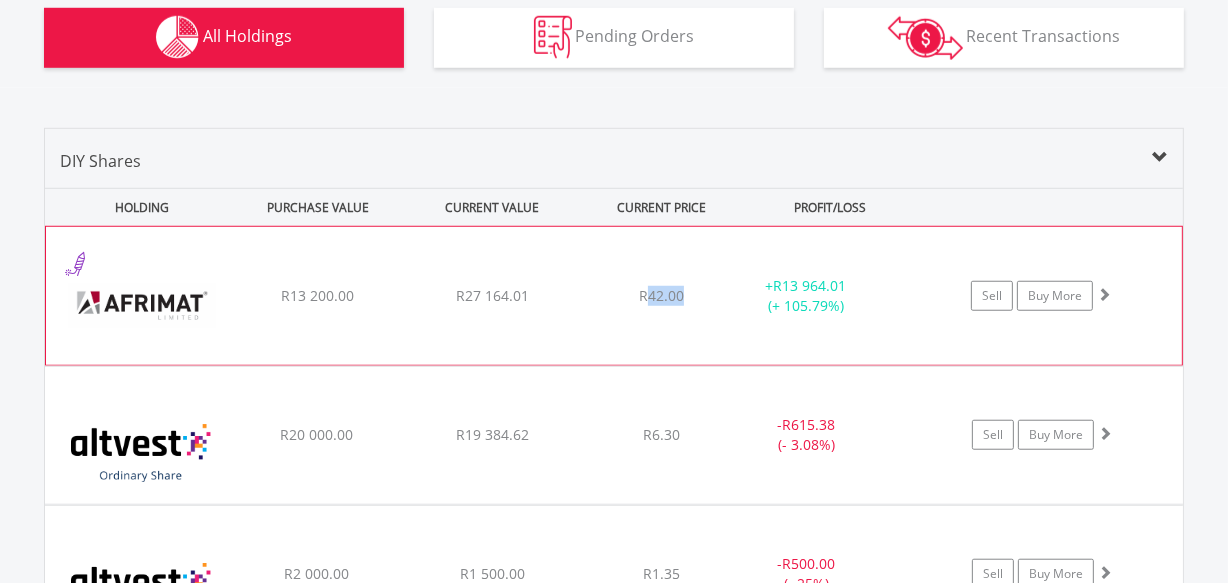 drag, startPoint x: 692, startPoint y: 274, endPoint x: 650, endPoint y: 274, distance: 42 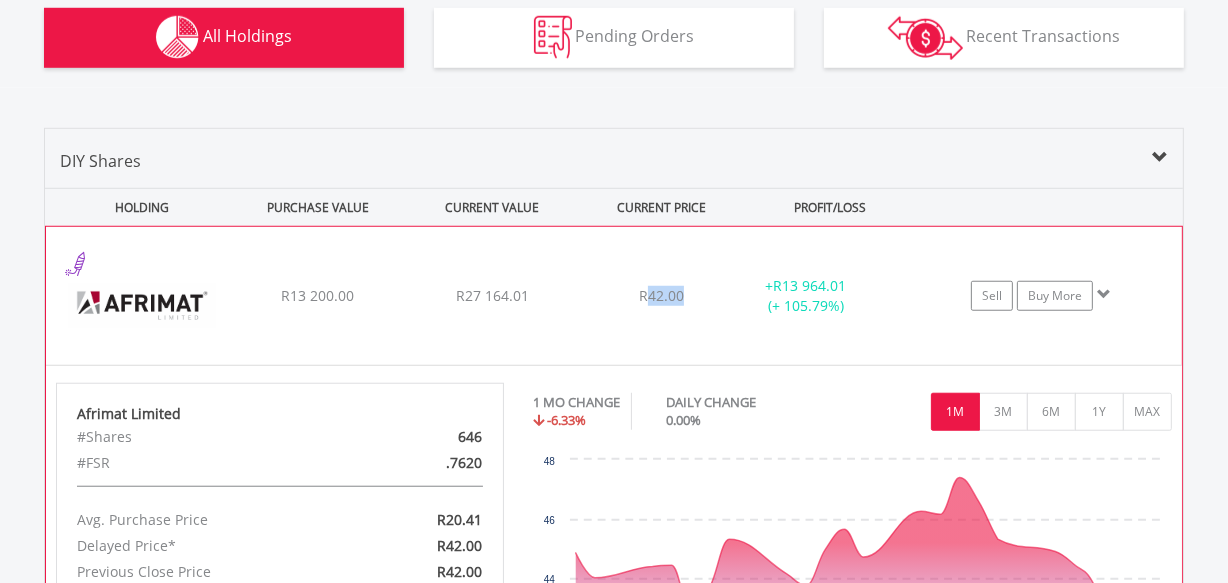 copy on "42.00" 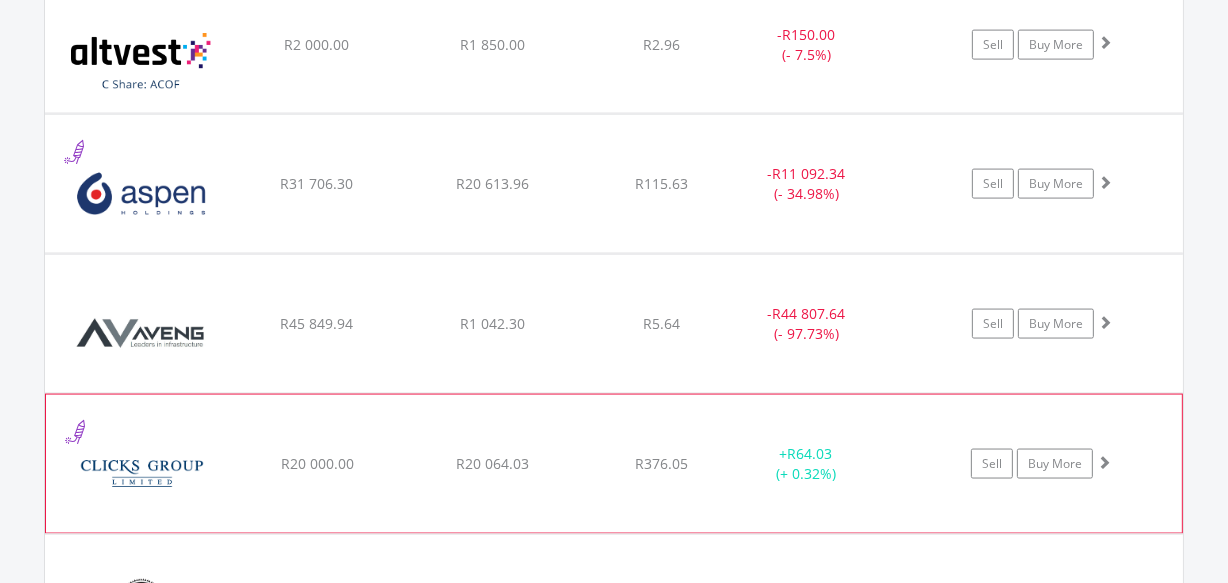 scroll, scrollTop: 2658, scrollLeft: 0, axis: vertical 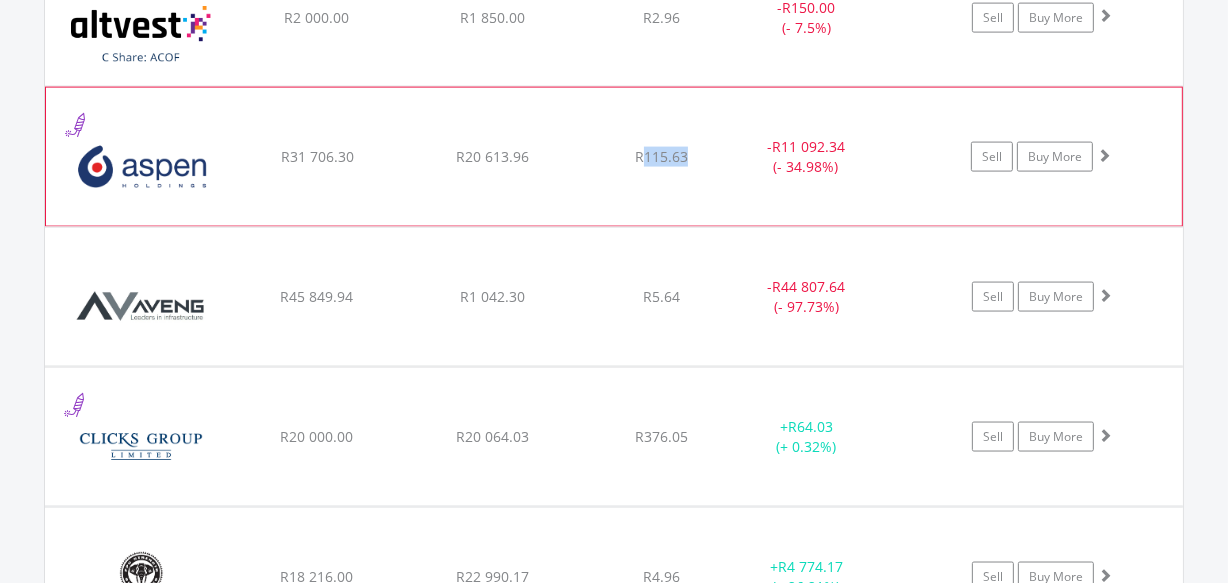 drag, startPoint x: 688, startPoint y: 132, endPoint x: 647, endPoint y: 132, distance: 41 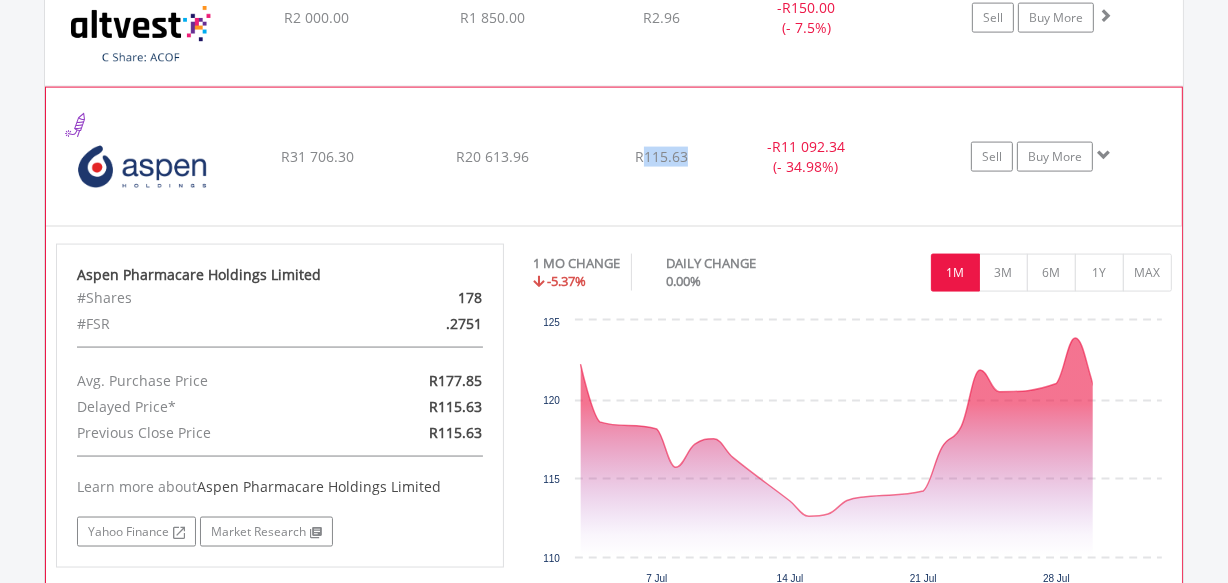 copy on "115.63" 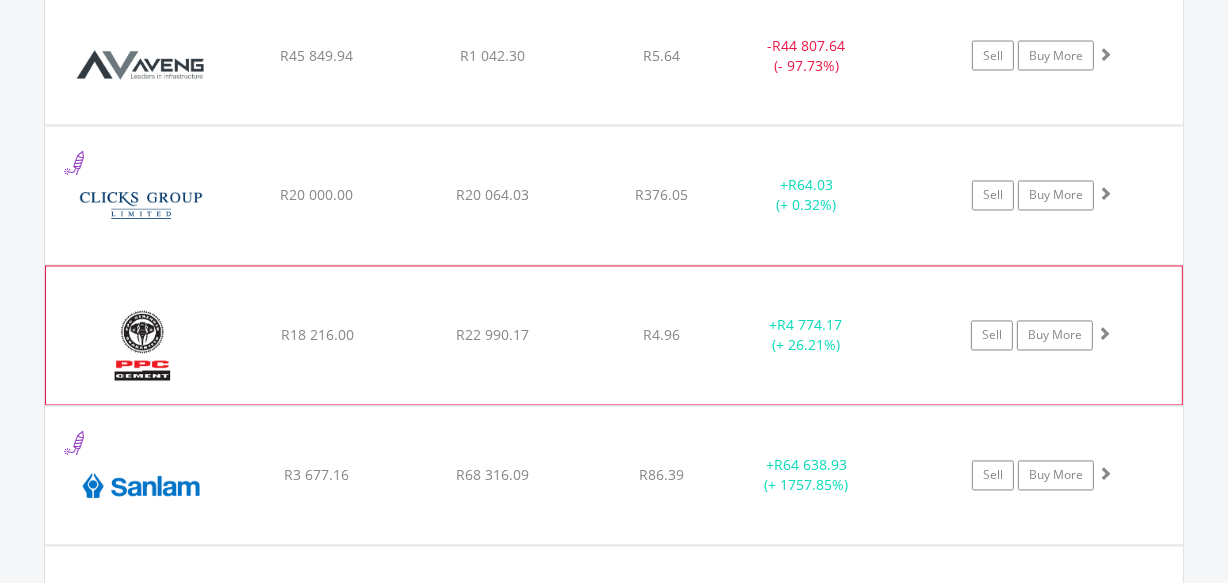 scroll, scrollTop: 3325, scrollLeft: 0, axis: vertical 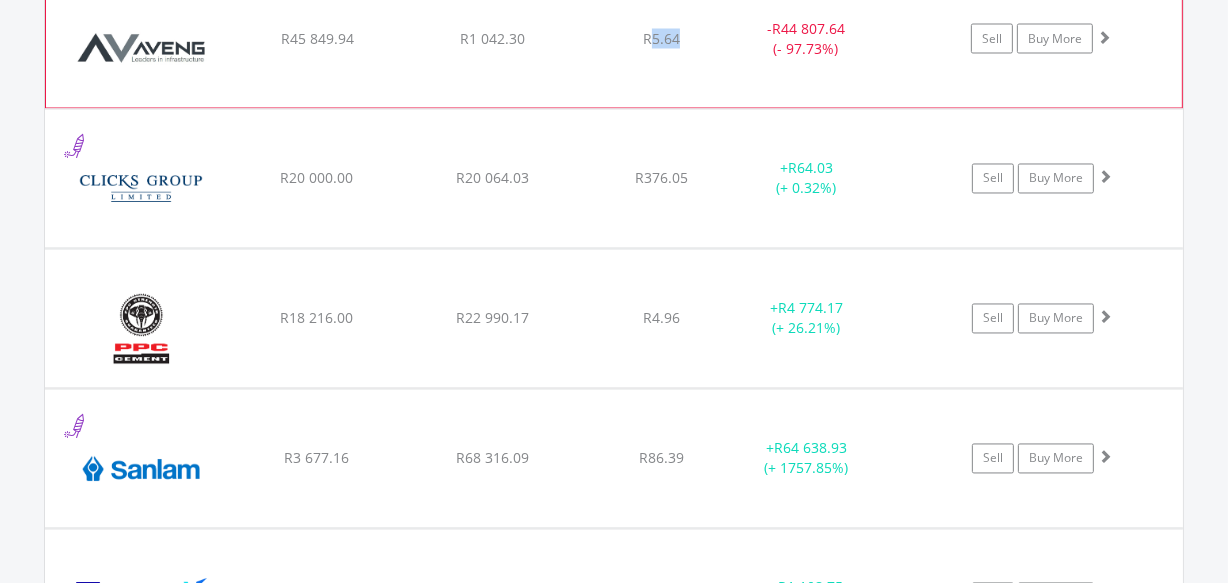 drag, startPoint x: 681, startPoint y: 18, endPoint x: 653, endPoint y: 18, distance: 28 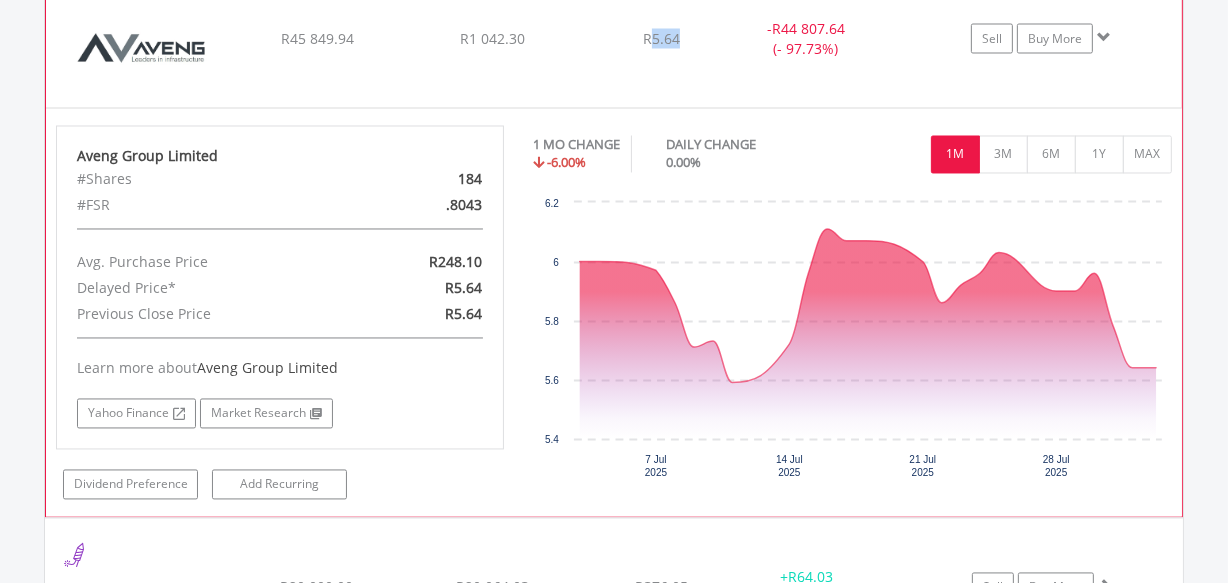 copy on "5.64" 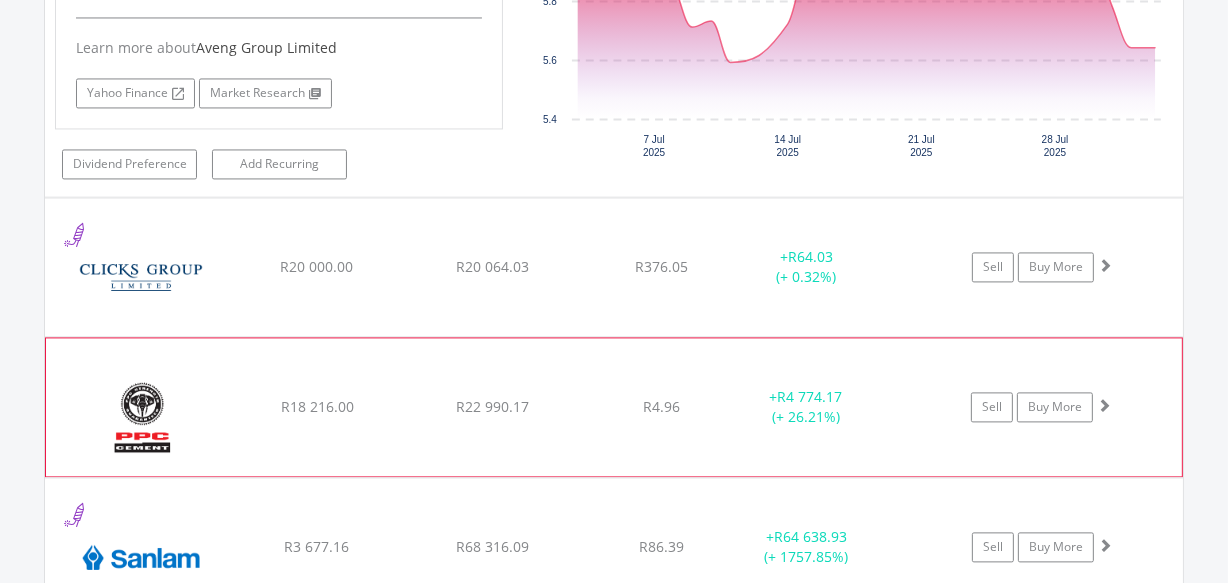 scroll, scrollTop: 3689, scrollLeft: 0, axis: vertical 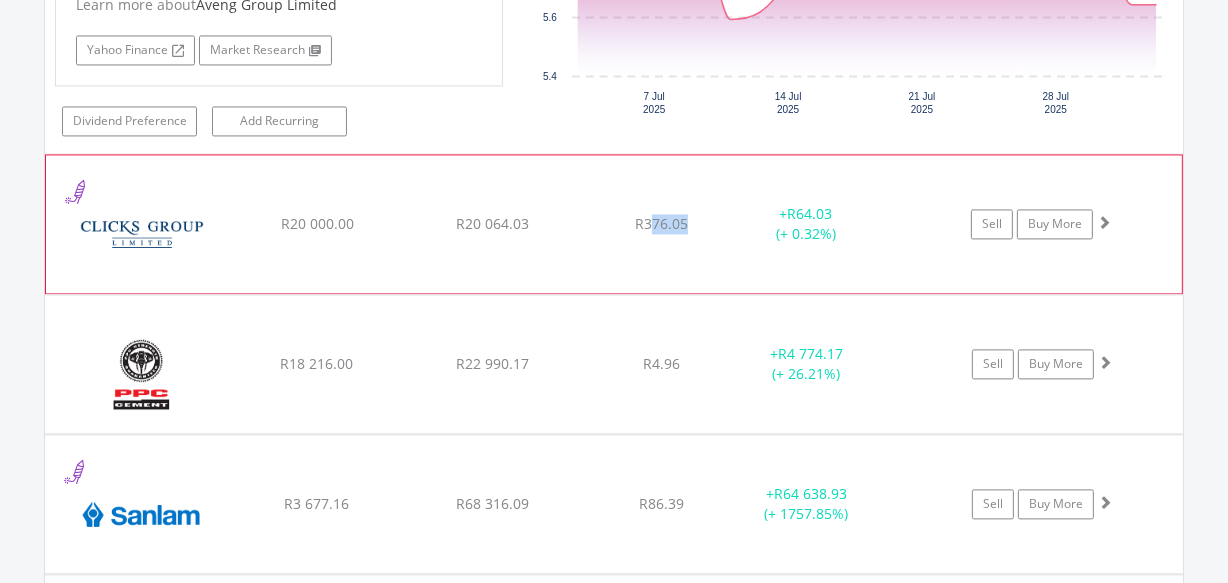 drag, startPoint x: 687, startPoint y: 202, endPoint x: 649, endPoint y: 193, distance: 39.051247 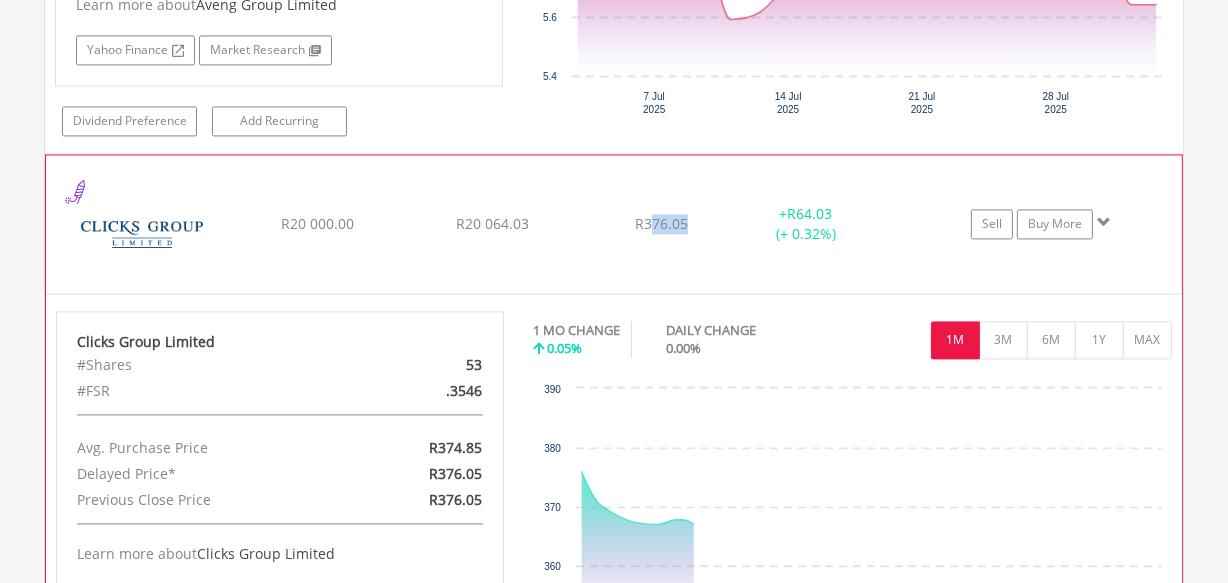 click on "R376.05" at bounding box center [661, -1978] 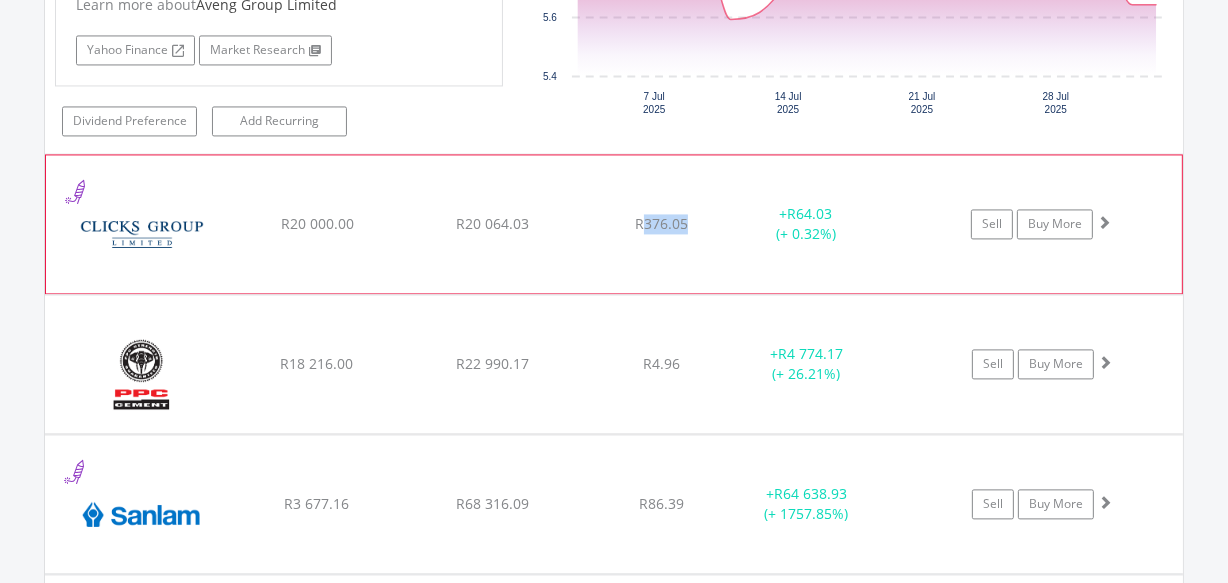 drag, startPoint x: 691, startPoint y: 198, endPoint x: 642, endPoint y: 195, distance: 49.09175 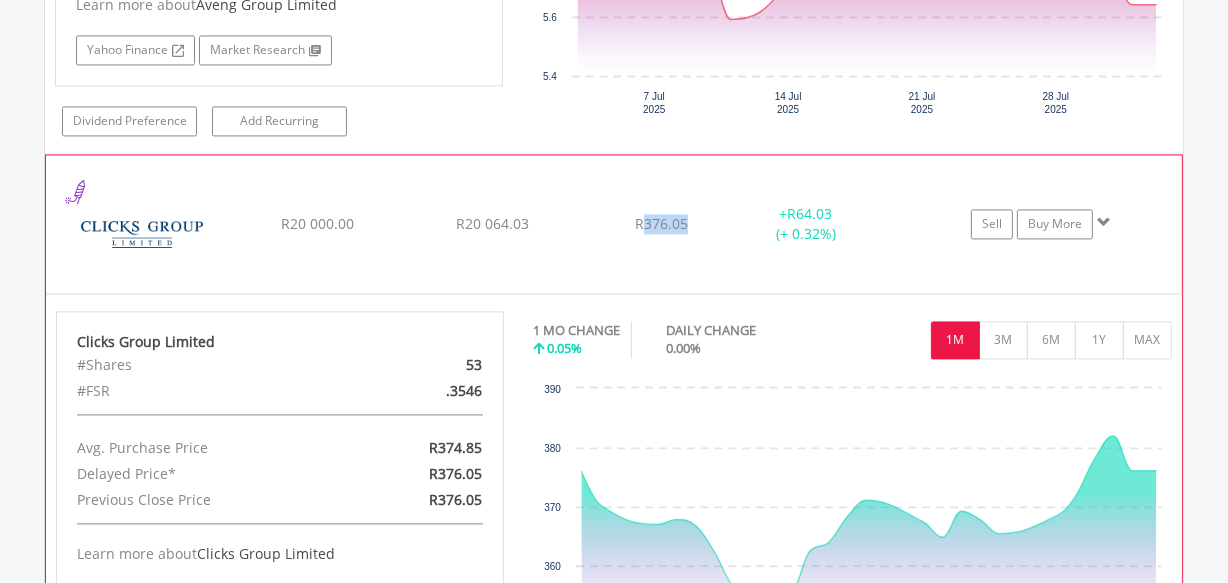 copy on "376.05" 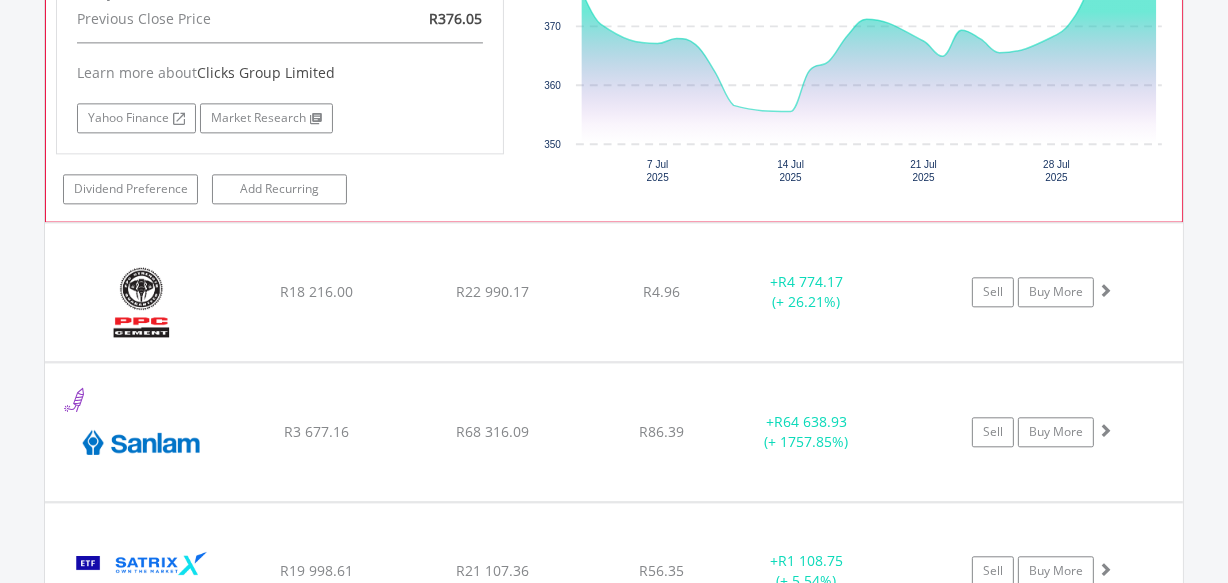 scroll, scrollTop: 4173, scrollLeft: 0, axis: vertical 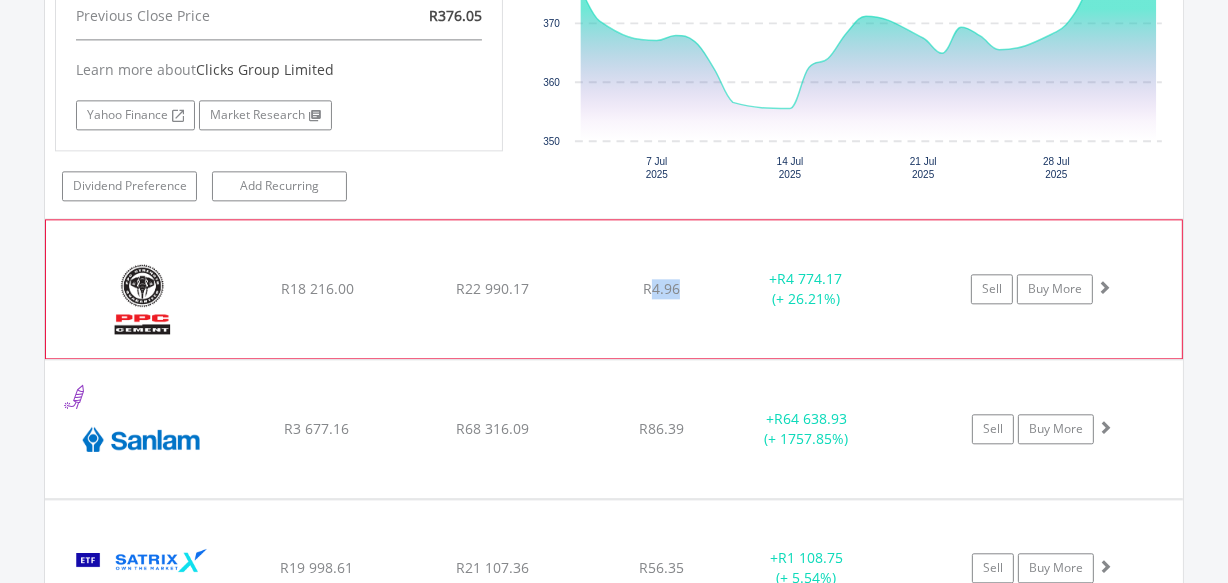 drag, startPoint x: 679, startPoint y: 262, endPoint x: 649, endPoint y: 261, distance: 30.016663 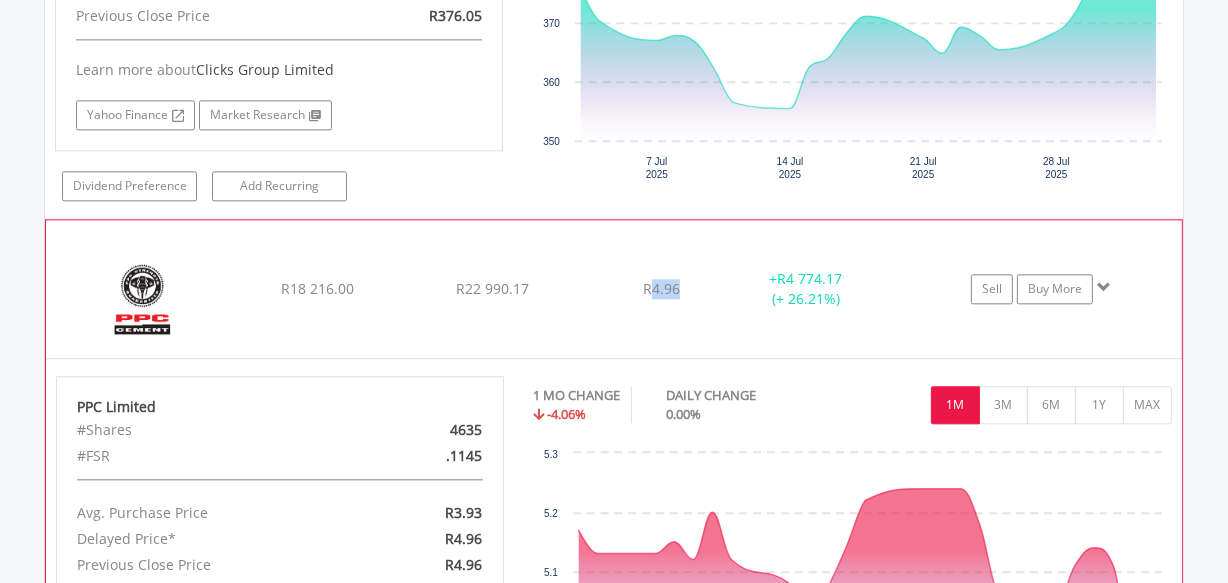 copy on "4.96" 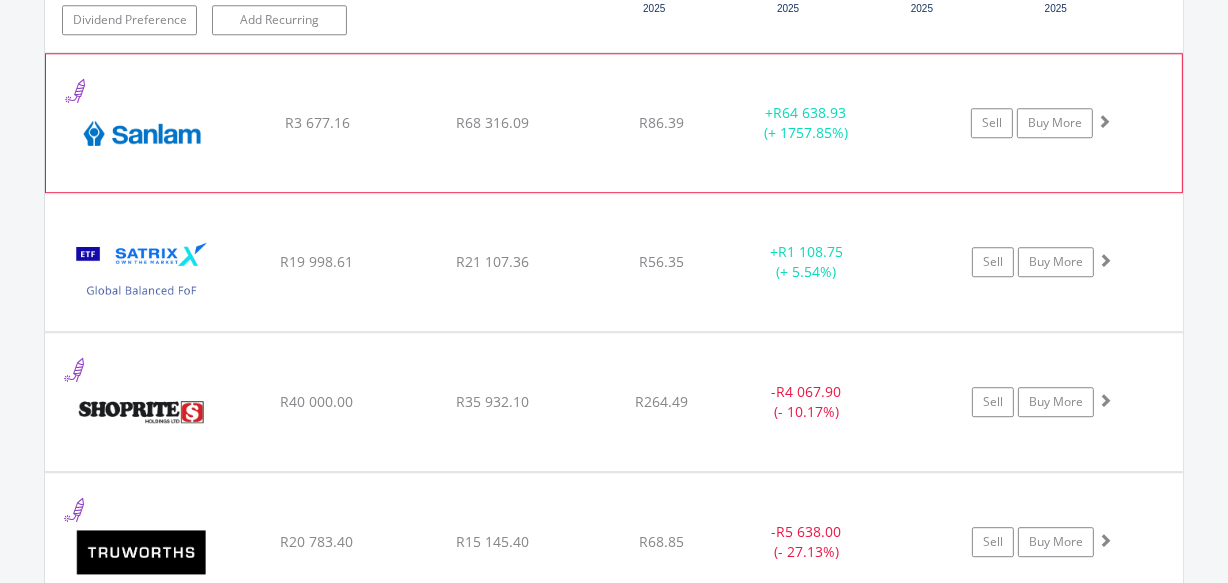 scroll, scrollTop: 4900, scrollLeft: 0, axis: vertical 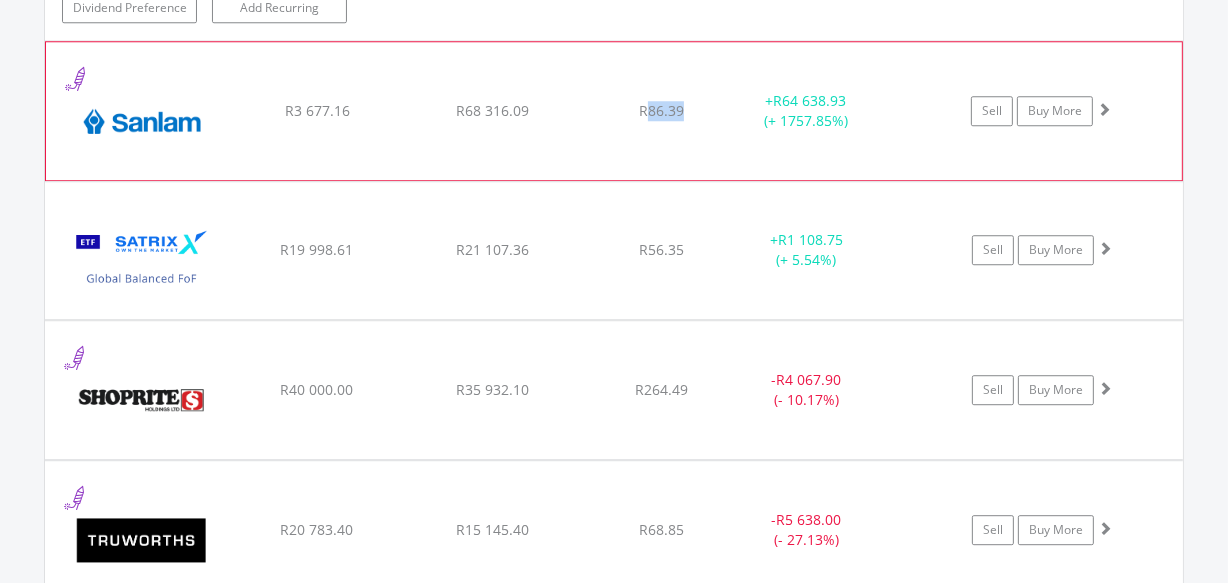 drag, startPoint x: 689, startPoint y: 82, endPoint x: 650, endPoint y: 81, distance: 39.012817 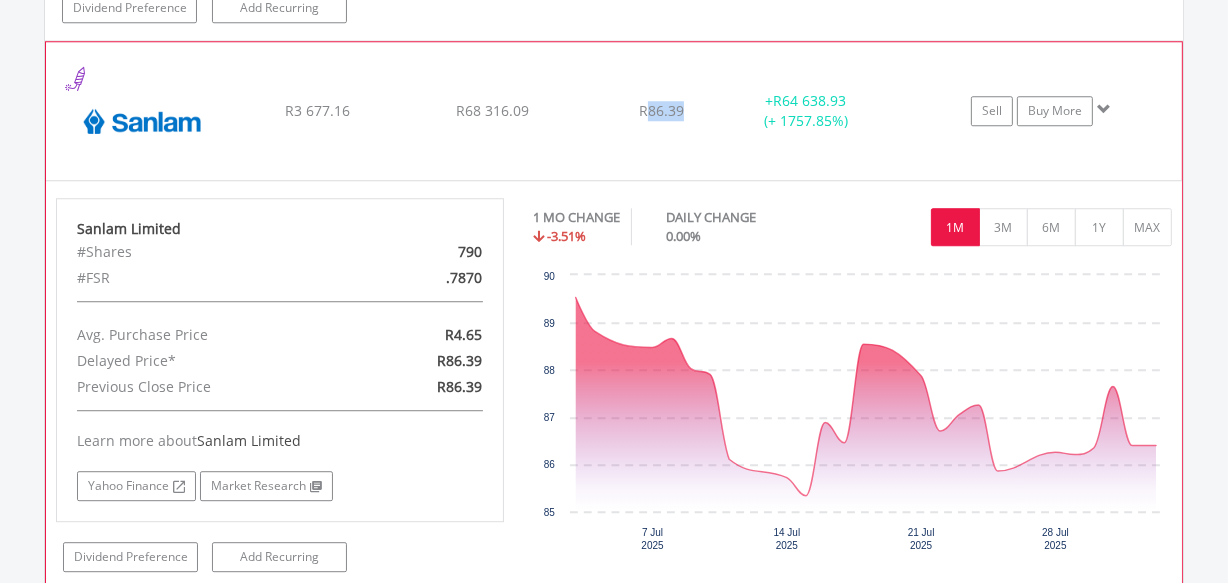 copy on "86.39" 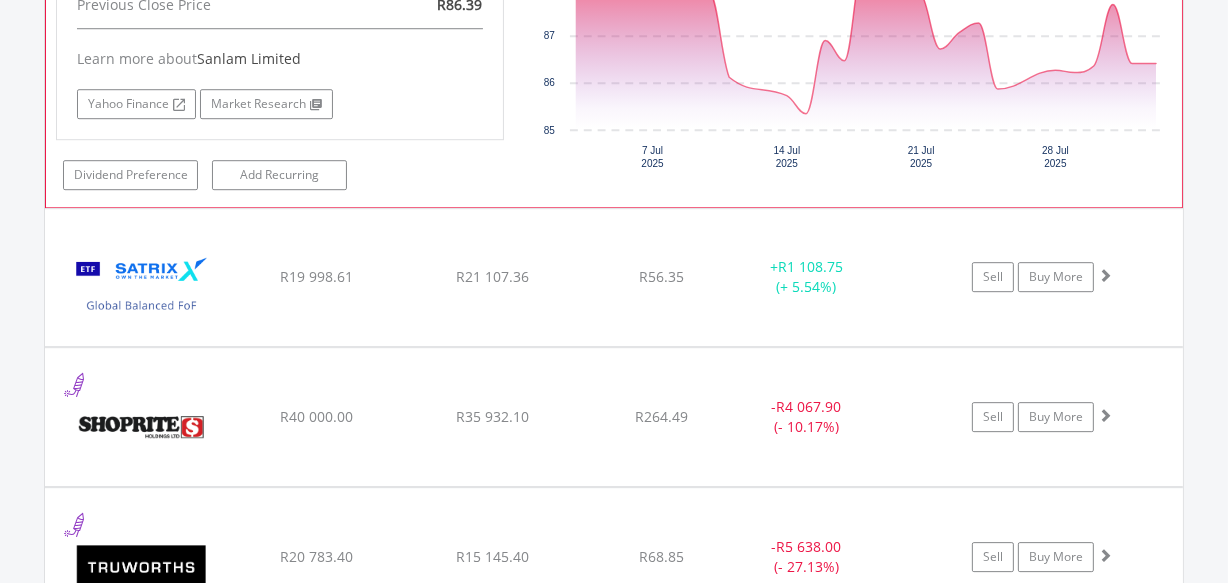 scroll, scrollTop: 5295, scrollLeft: 0, axis: vertical 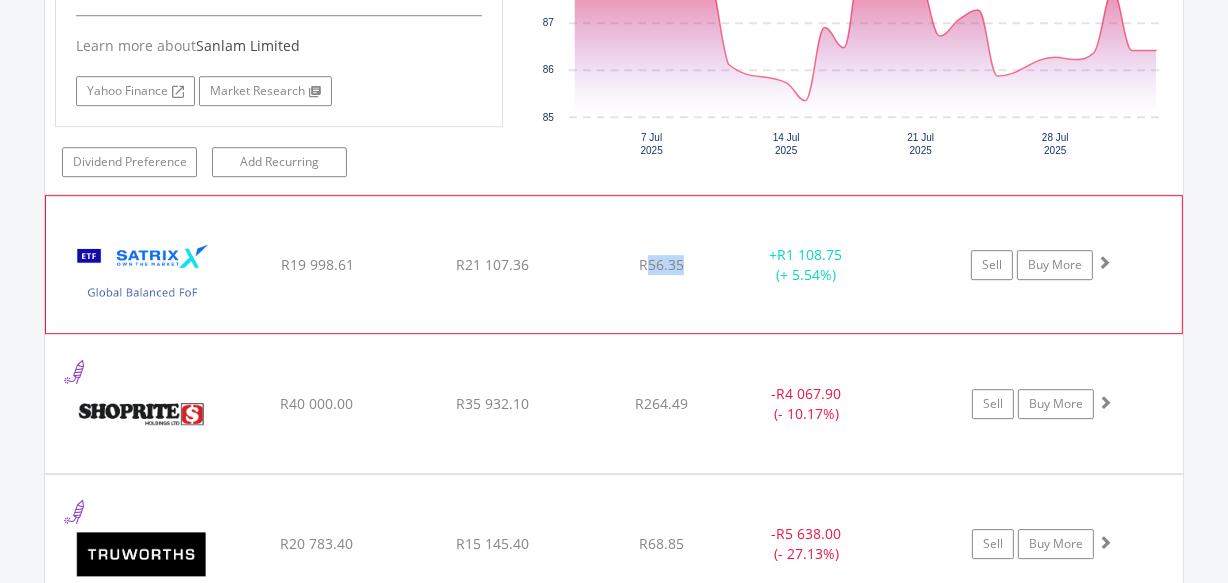 drag, startPoint x: 687, startPoint y: 235, endPoint x: 651, endPoint y: 232, distance: 36.124783 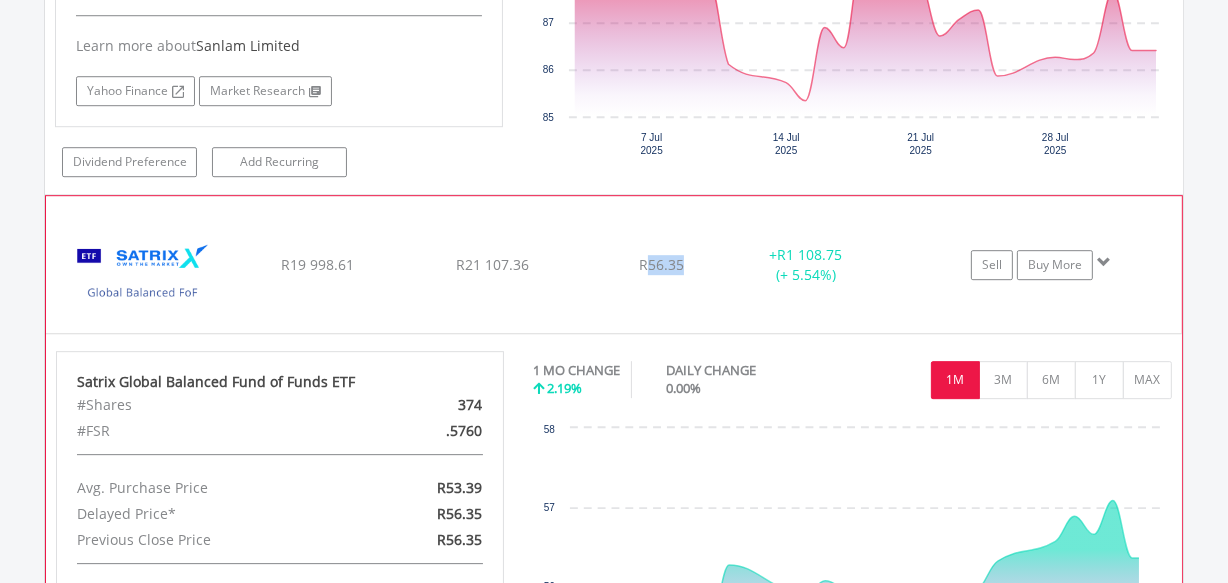 copy on "56.35" 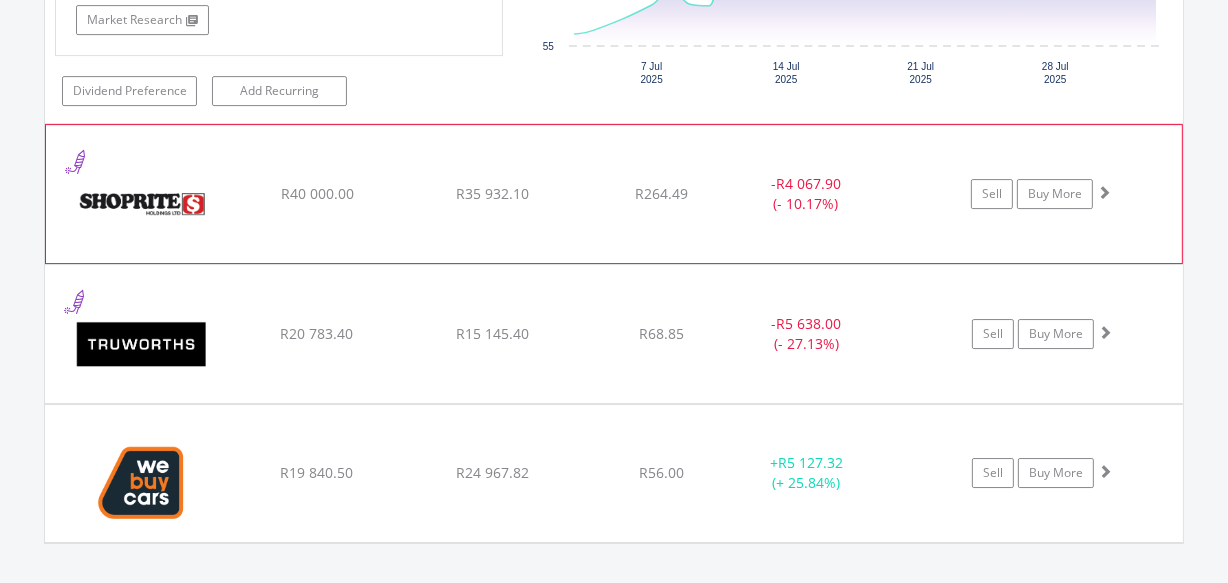 scroll, scrollTop: 5932, scrollLeft: 0, axis: vertical 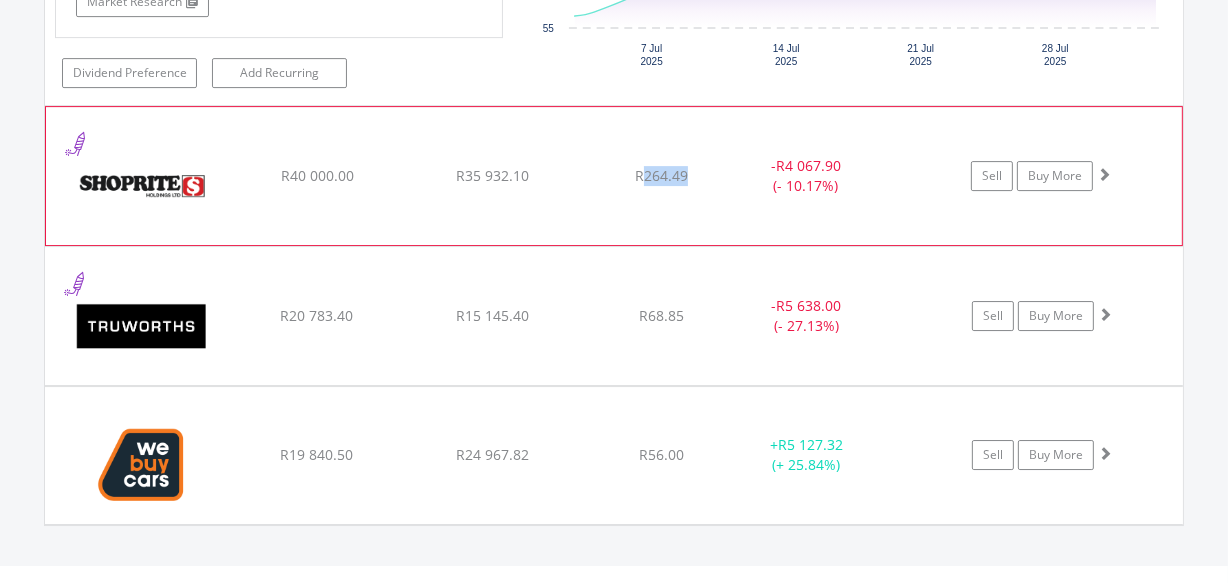 drag, startPoint x: 687, startPoint y: 143, endPoint x: 644, endPoint y: 143, distance: 43 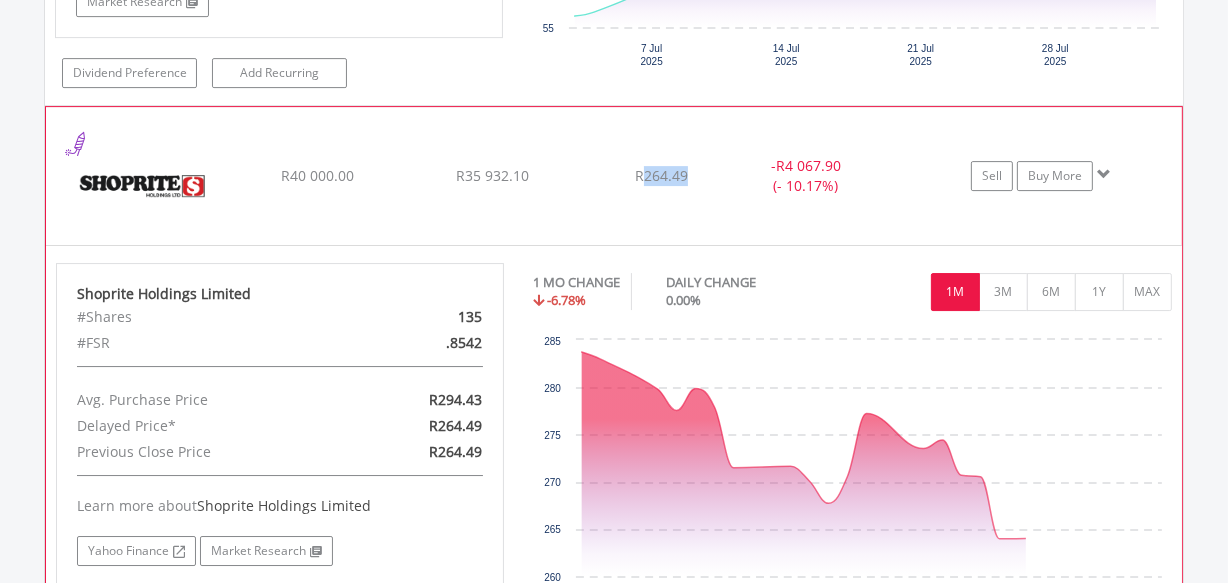 copy on "264.49" 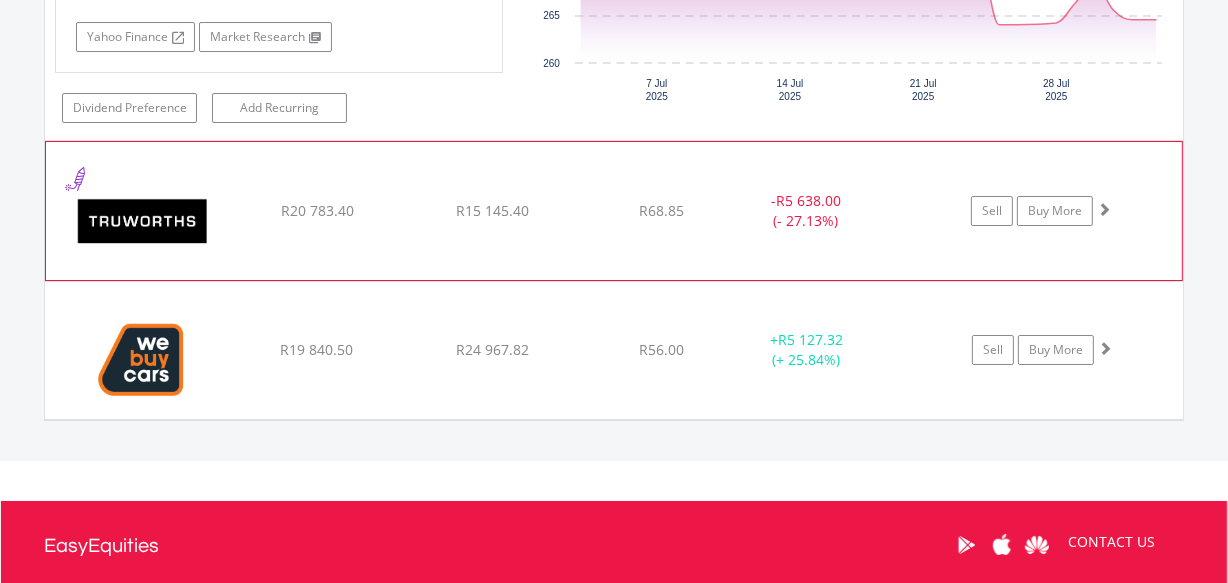 scroll, scrollTop: 6447, scrollLeft: 0, axis: vertical 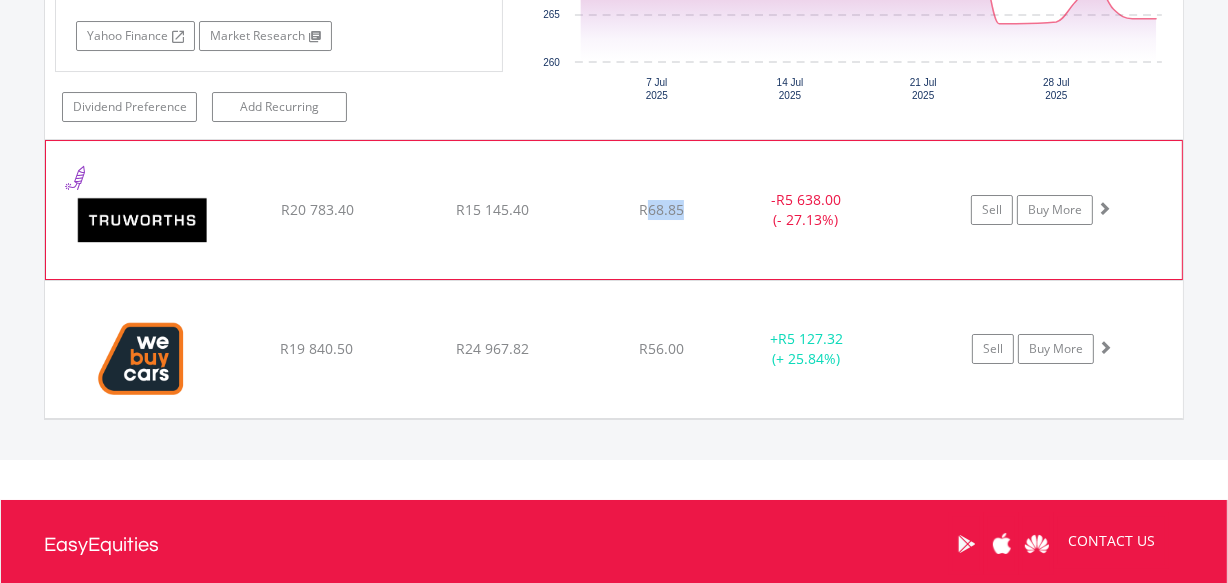 drag, startPoint x: 689, startPoint y: 176, endPoint x: 648, endPoint y: 176, distance: 41 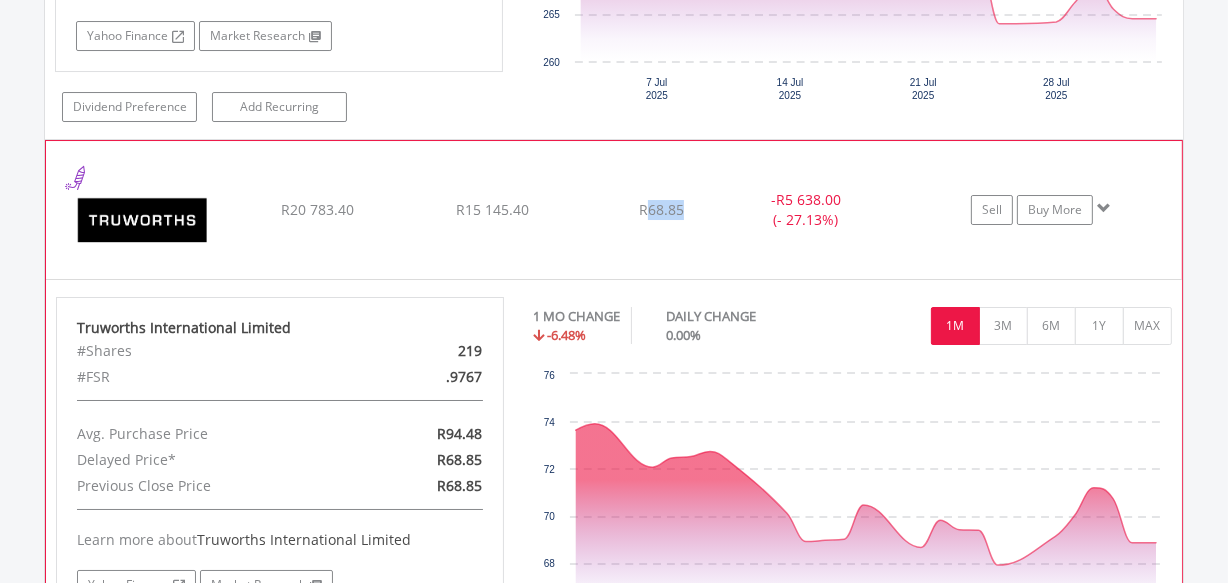 copy on "68.85" 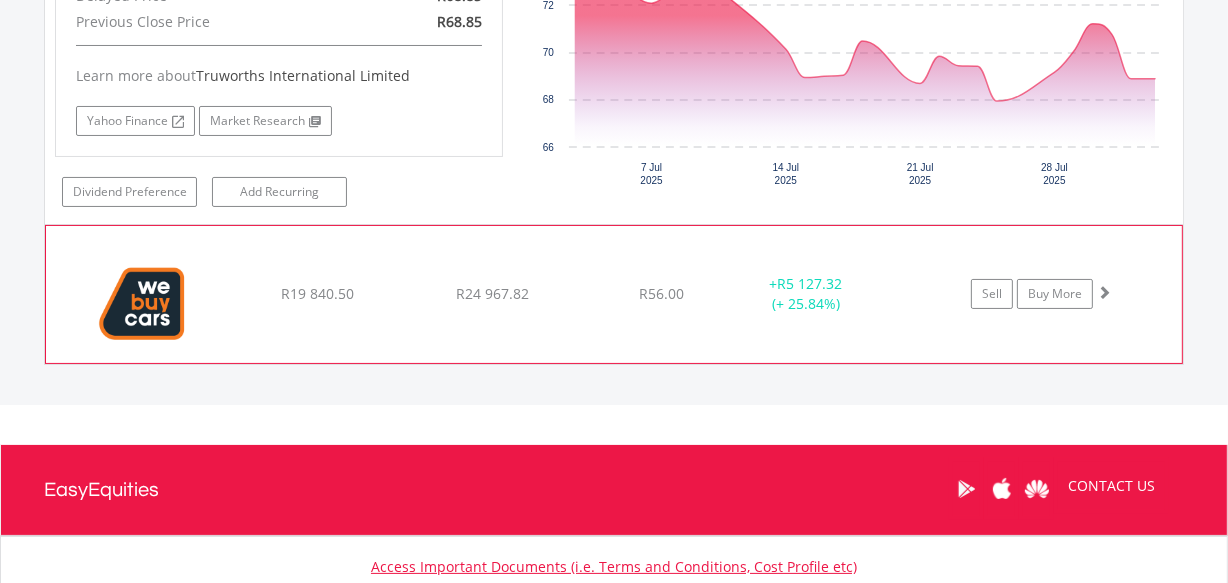 scroll, scrollTop: 6992, scrollLeft: 0, axis: vertical 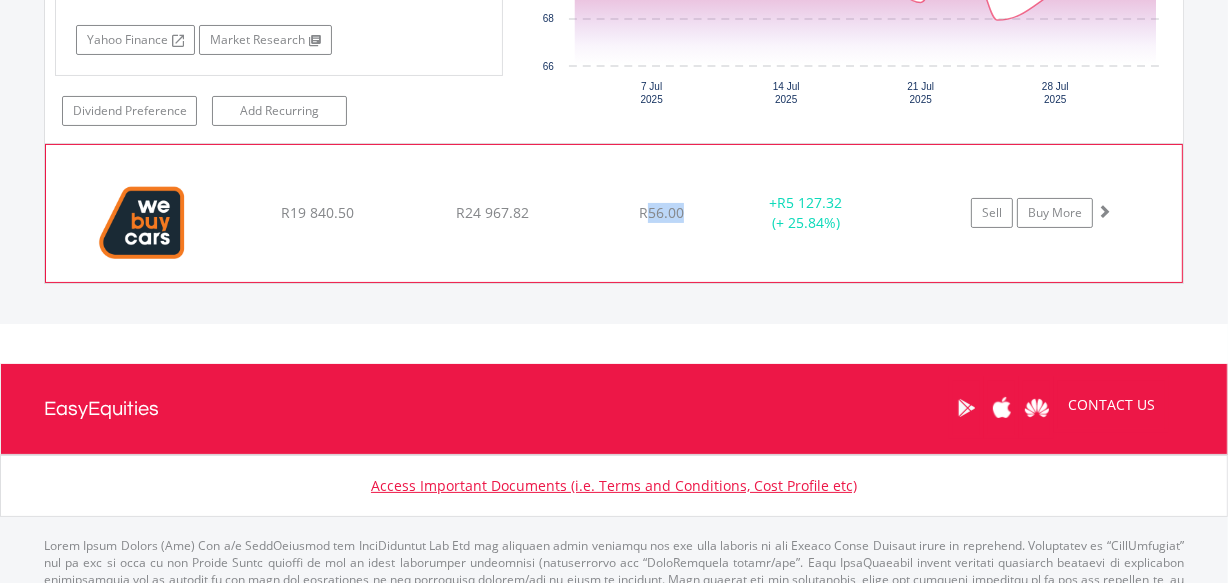 drag, startPoint x: 683, startPoint y: 179, endPoint x: 650, endPoint y: 181, distance: 33.06055 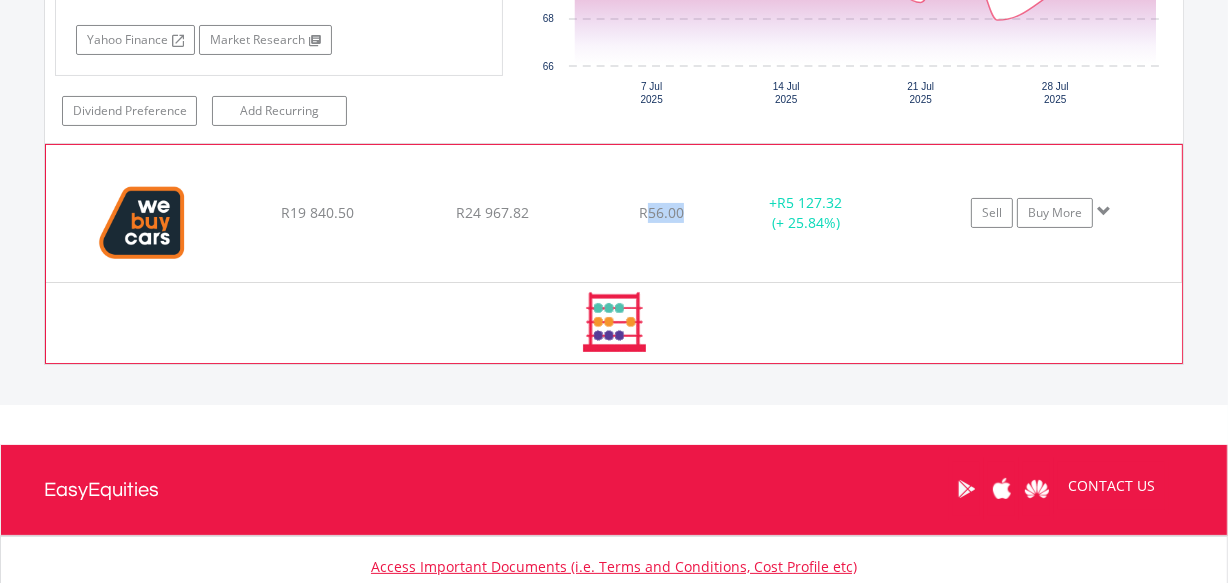 copy on "56.00" 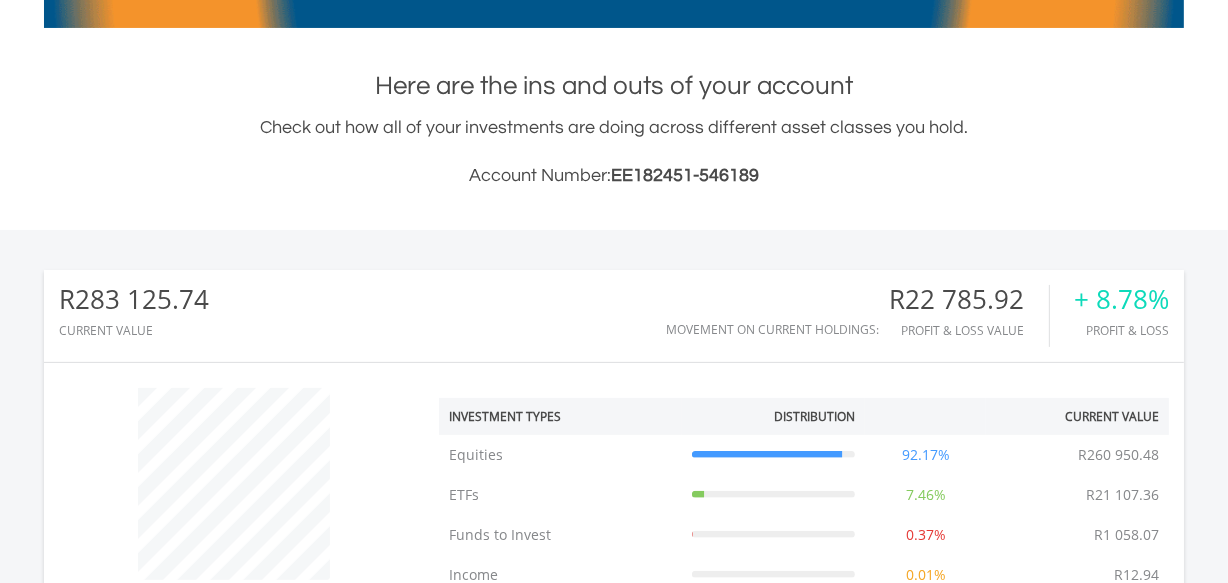 scroll, scrollTop: 640, scrollLeft: 0, axis: vertical 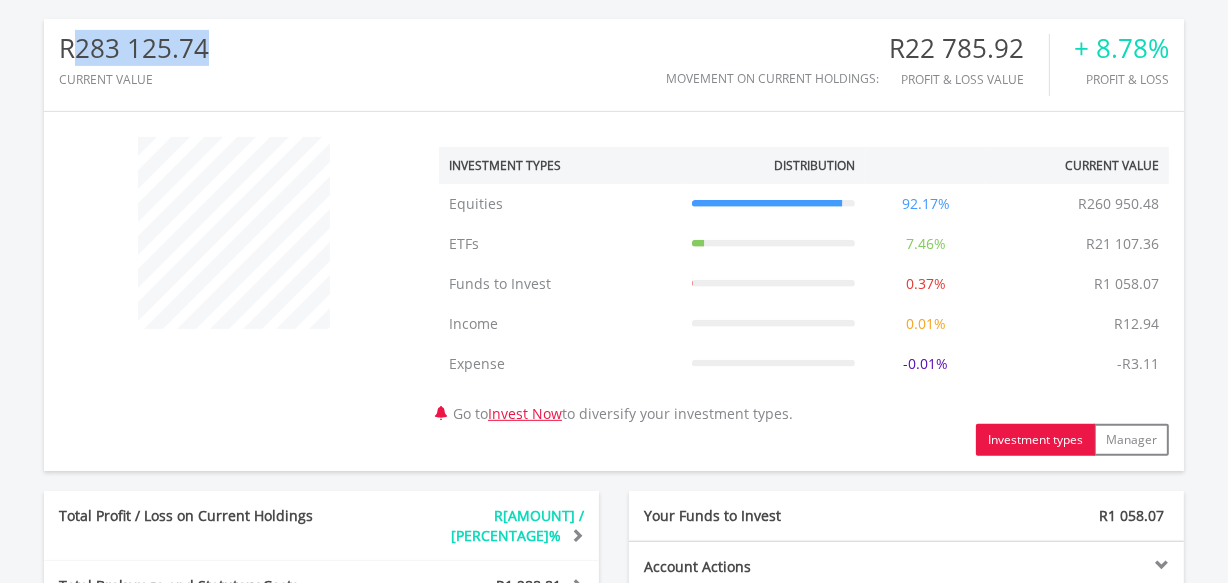 drag, startPoint x: 212, startPoint y: 43, endPoint x: 74, endPoint y: 53, distance: 138.36185 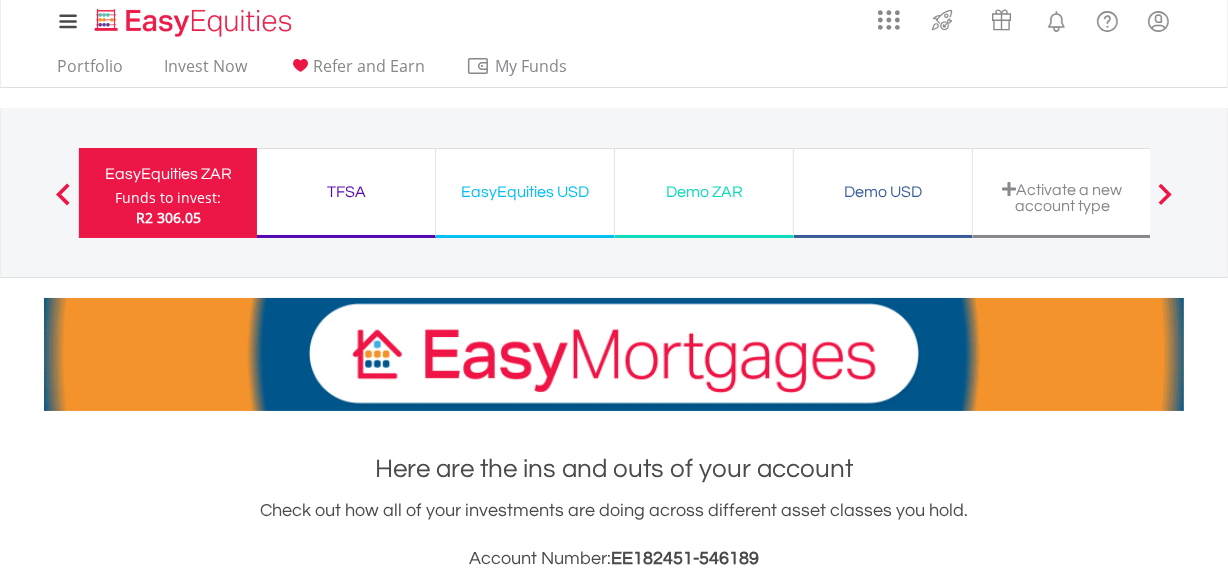scroll, scrollTop: 0, scrollLeft: 0, axis: both 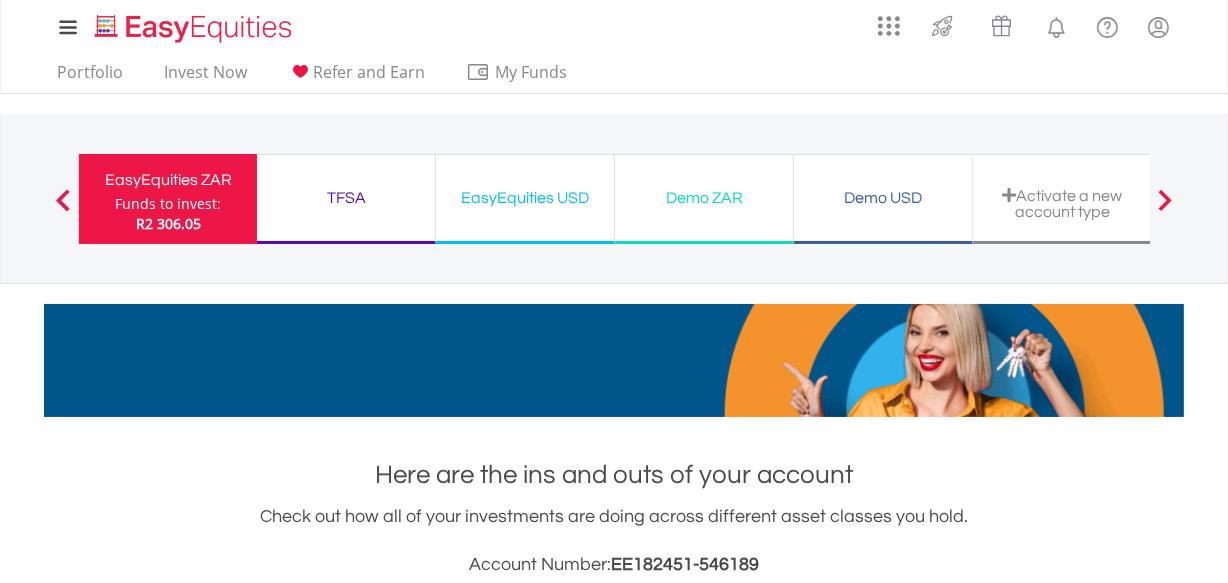 click on "EasyEquities USD" at bounding box center (525, 198) 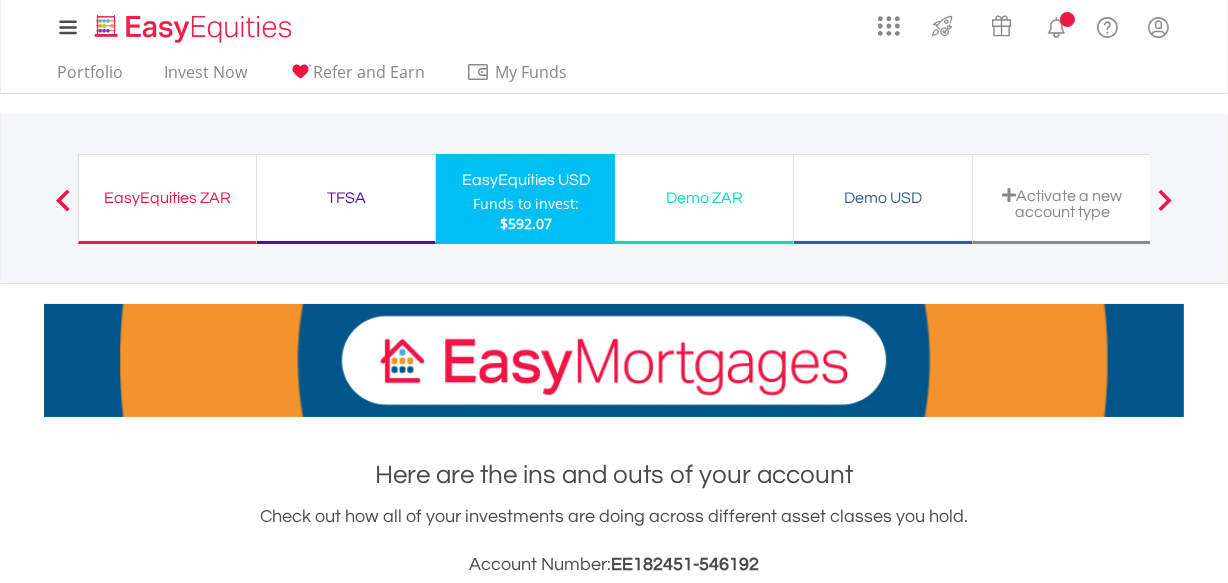 scroll, scrollTop: 189, scrollLeft: 0, axis: vertical 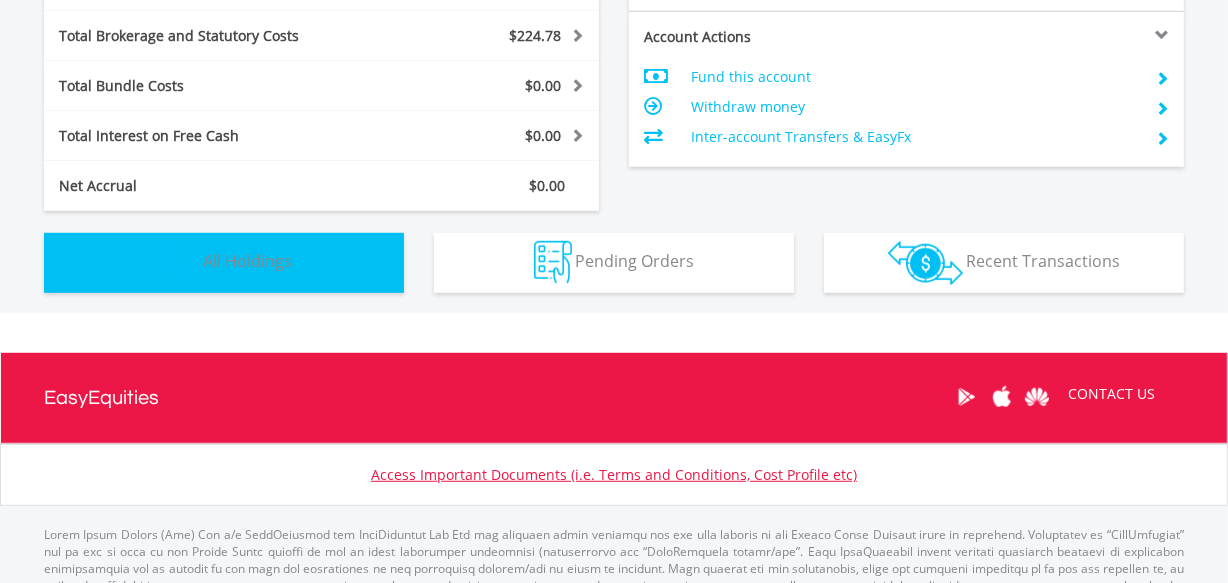 click at bounding box center (177, 262) 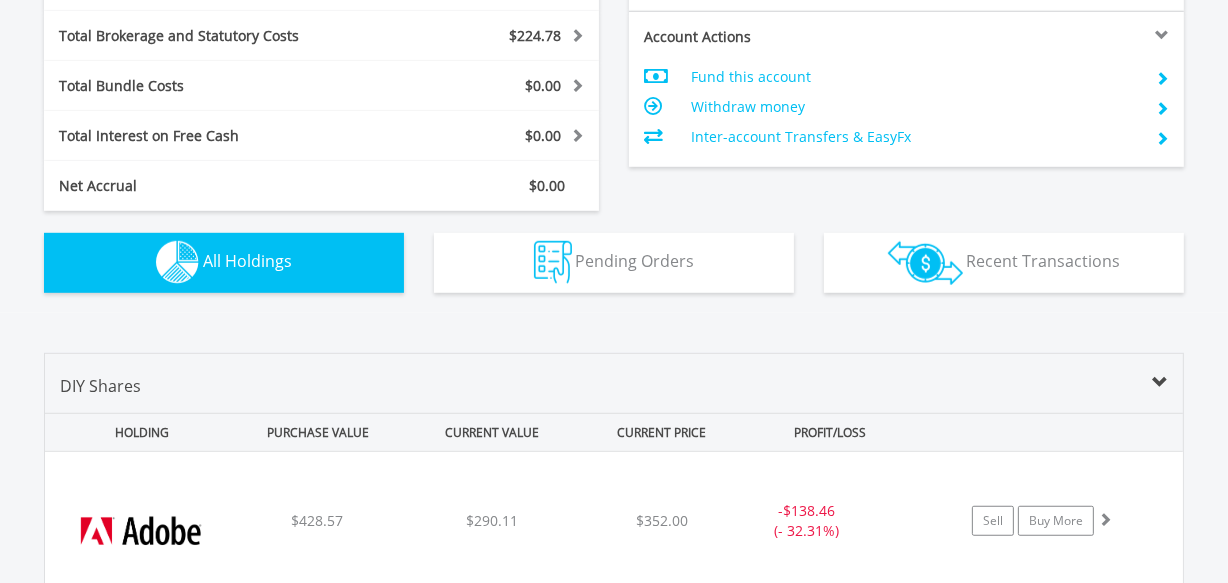 scroll, scrollTop: 1442, scrollLeft: 0, axis: vertical 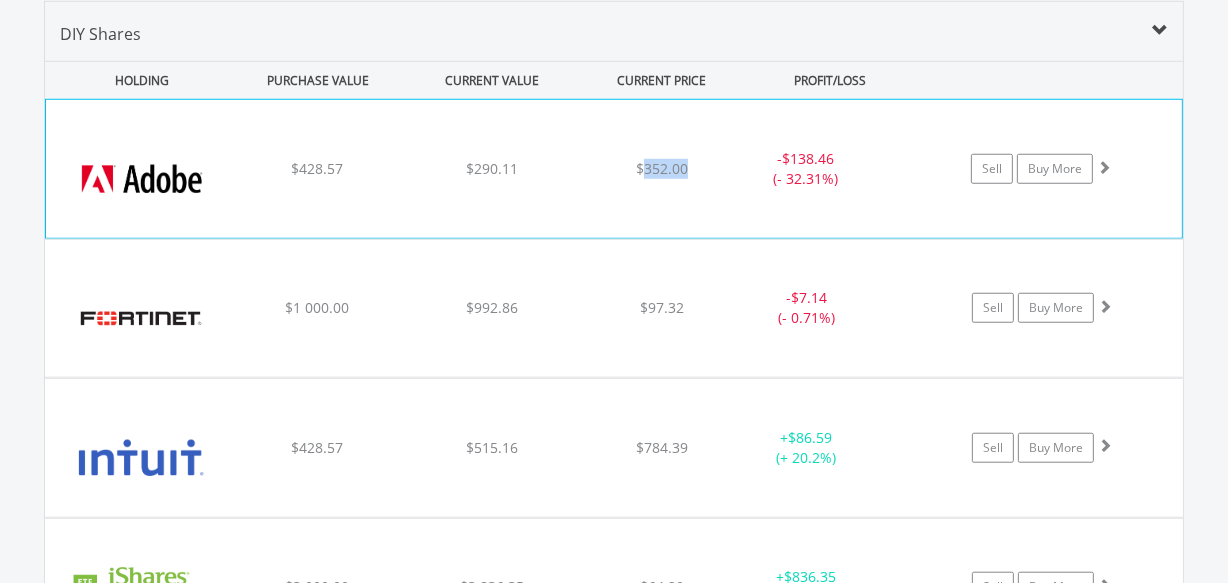 drag, startPoint x: 695, startPoint y: 160, endPoint x: 646, endPoint y: 161, distance: 49.010204 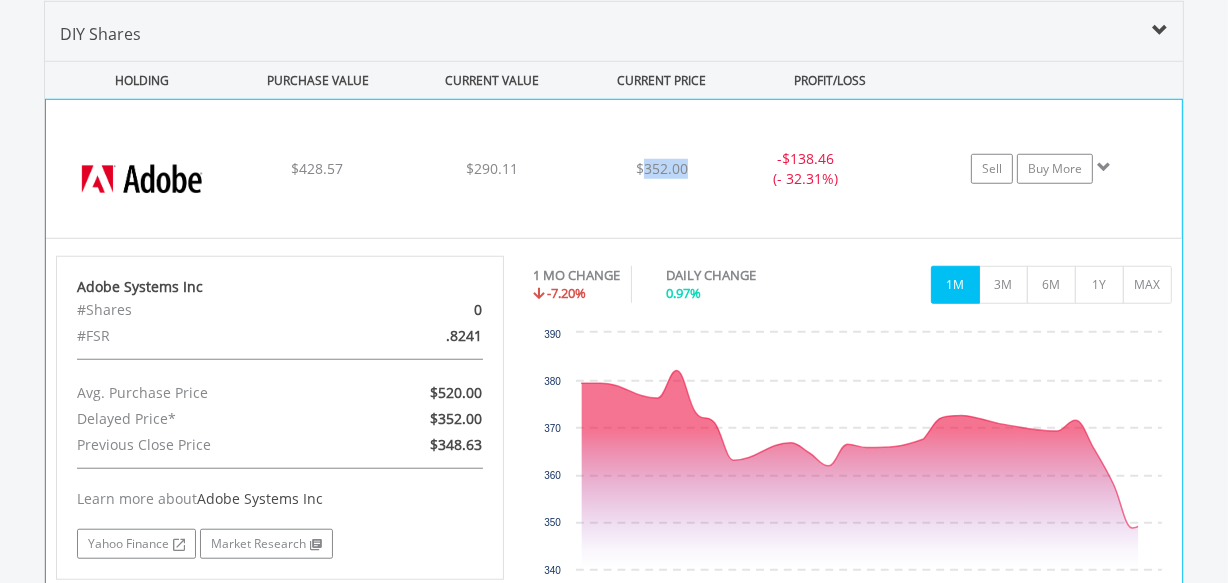 copy on "352.00" 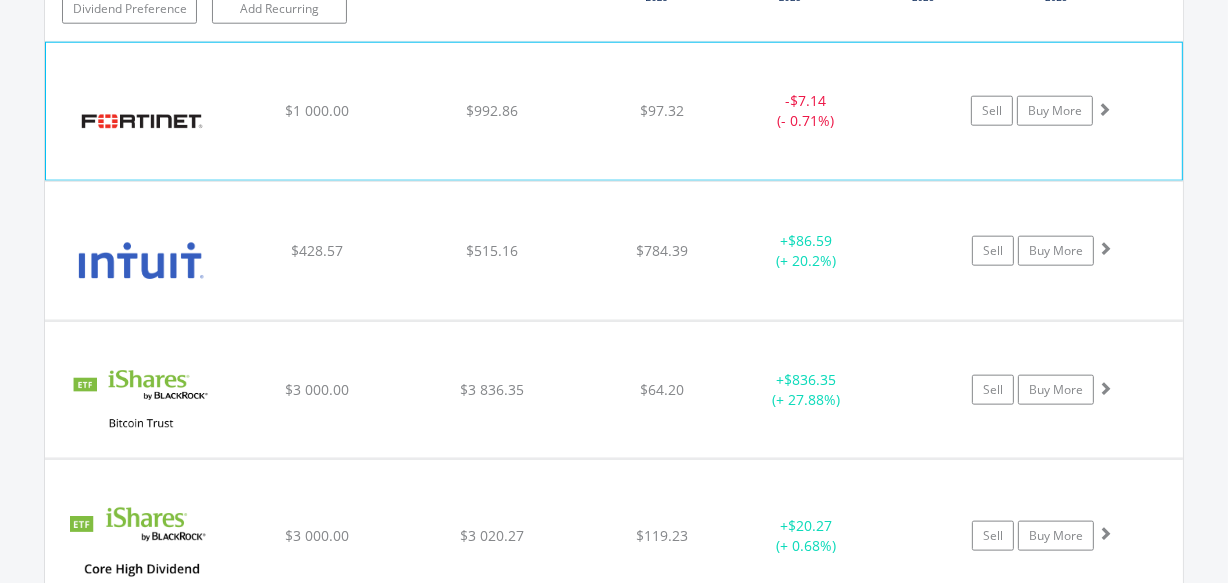 scroll, scrollTop: 2049, scrollLeft: 0, axis: vertical 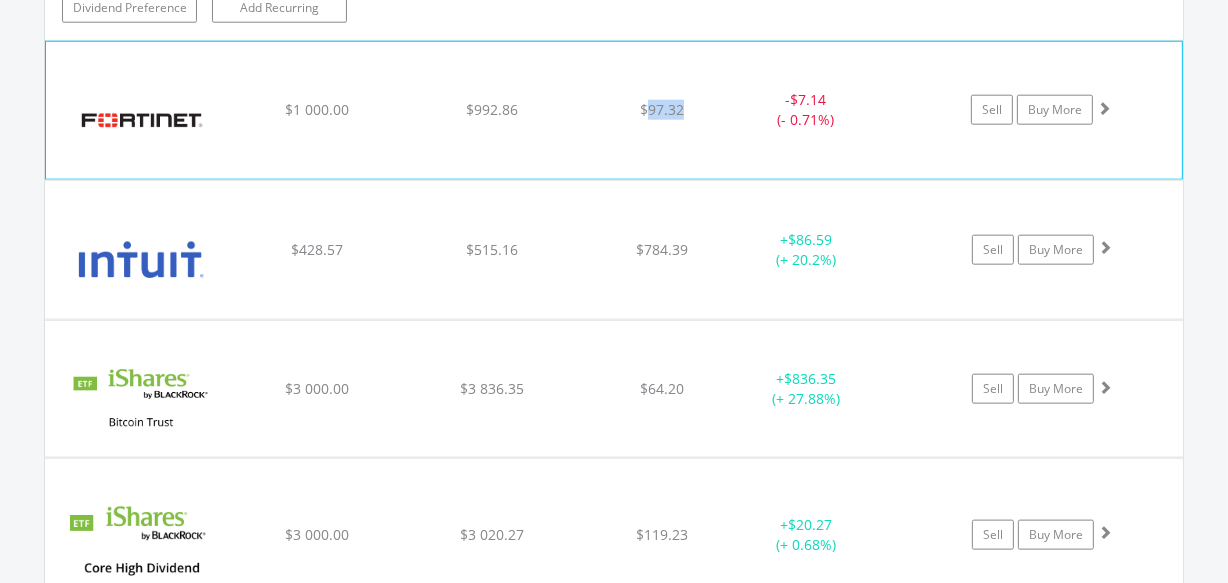 drag, startPoint x: 680, startPoint y: 106, endPoint x: 644, endPoint y: 104, distance: 36.05551 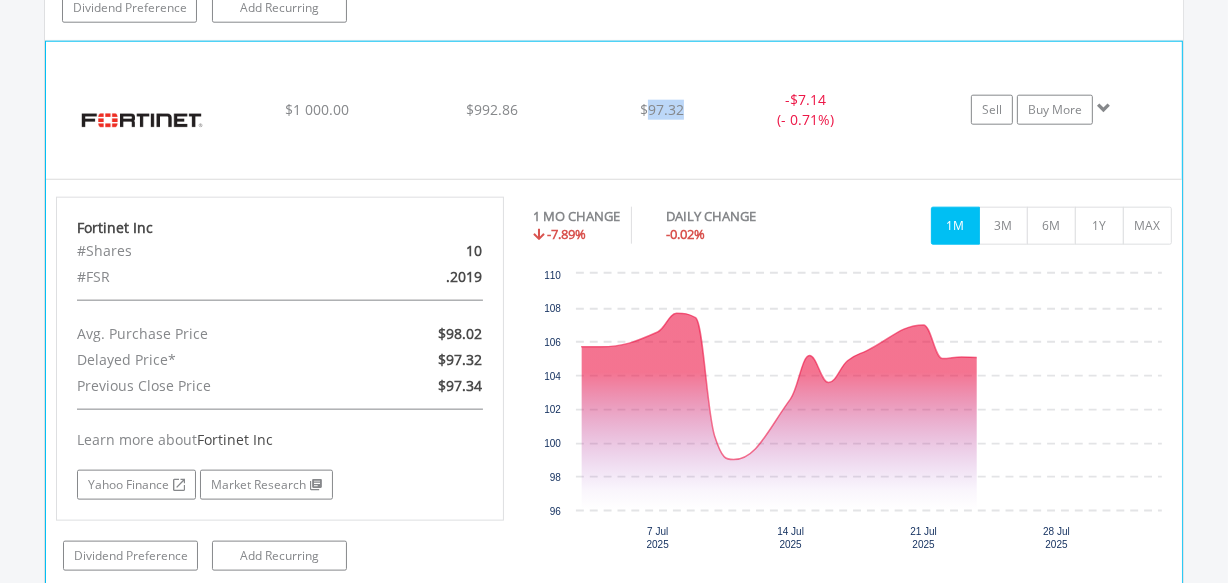 copy on "97.32" 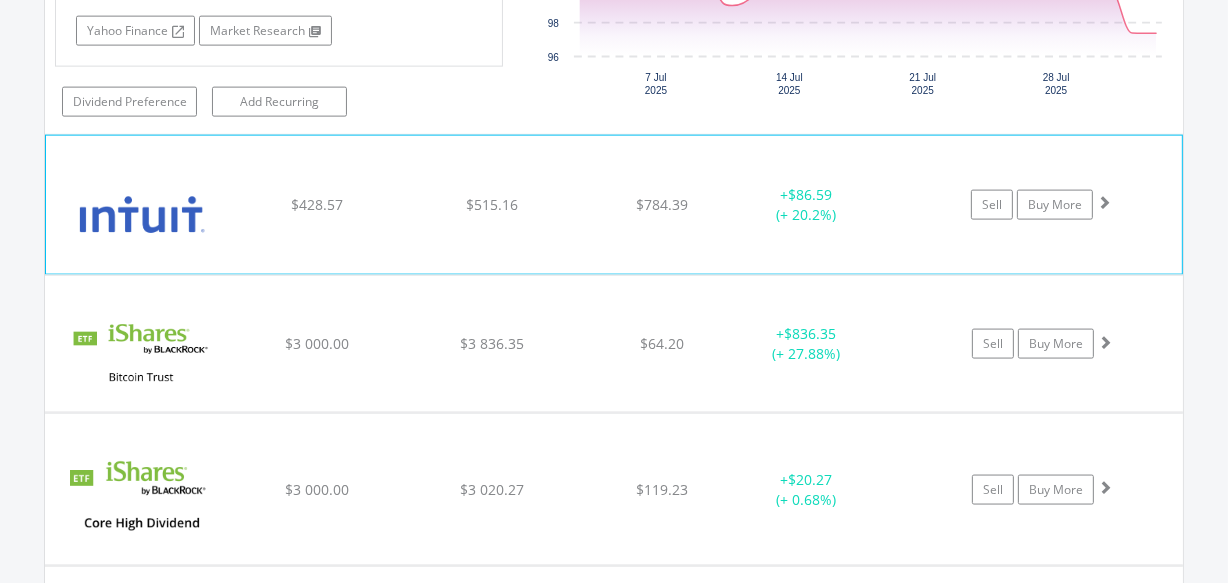 scroll, scrollTop: 2504, scrollLeft: 0, axis: vertical 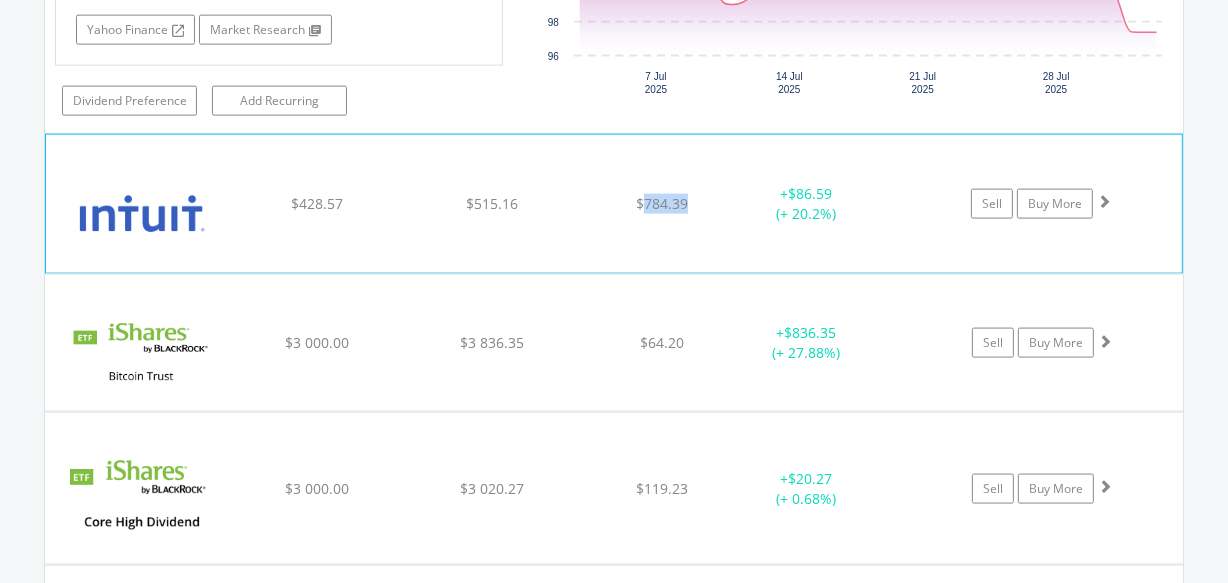 drag, startPoint x: 689, startPoint y: 202, endPoint x: 645, endPoint y: 207, distance: 44.28318 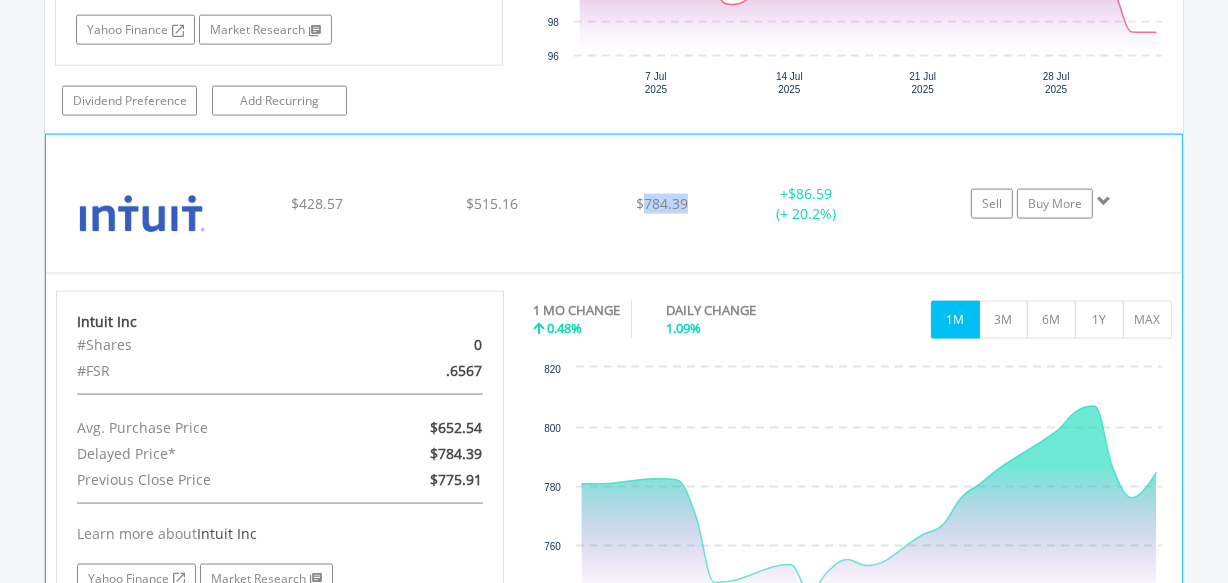 copy on "784.39" 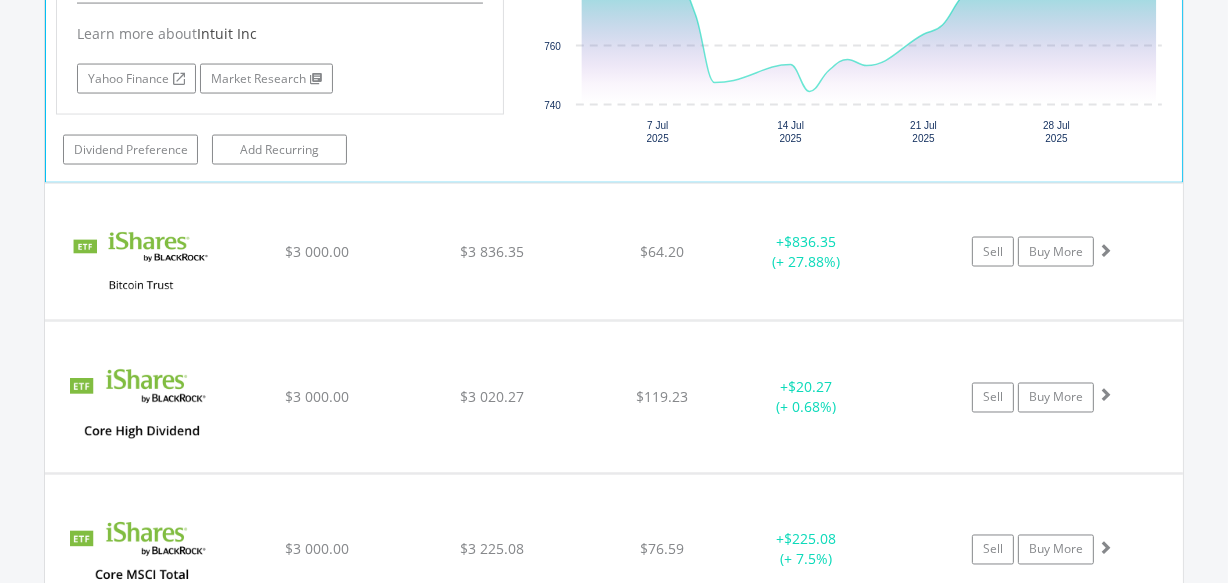 scroll, scrollTop: 3019, scrollLeft: 0, axis: vertical 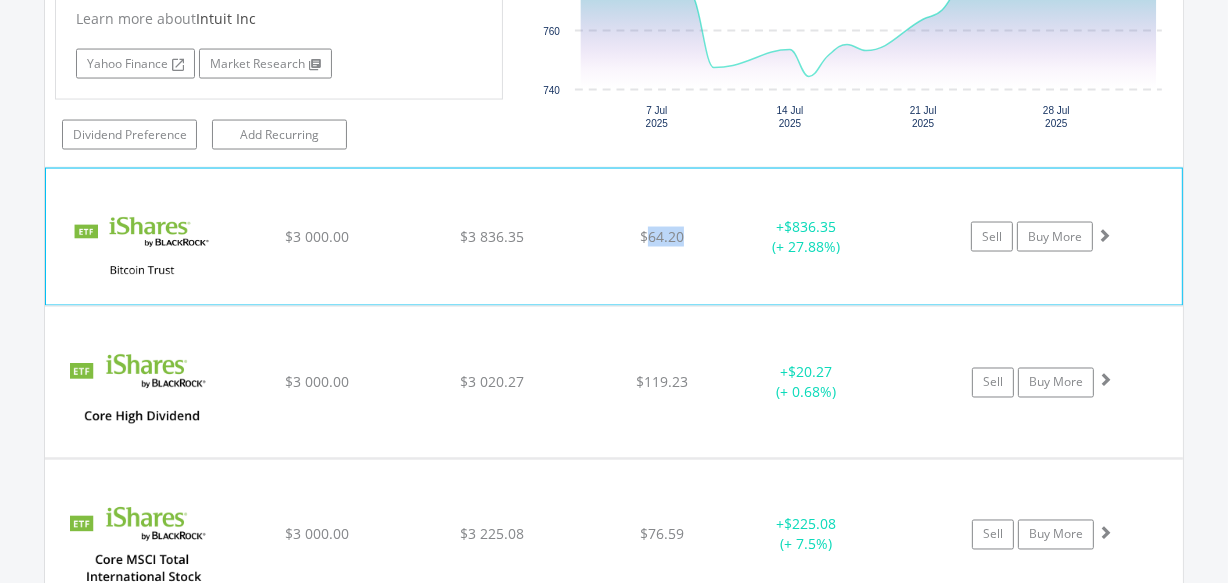 drag, startPoint x: 690, startPoint y: 236, endPoint x: 645, endPoint y: 235, distance: 45.01111 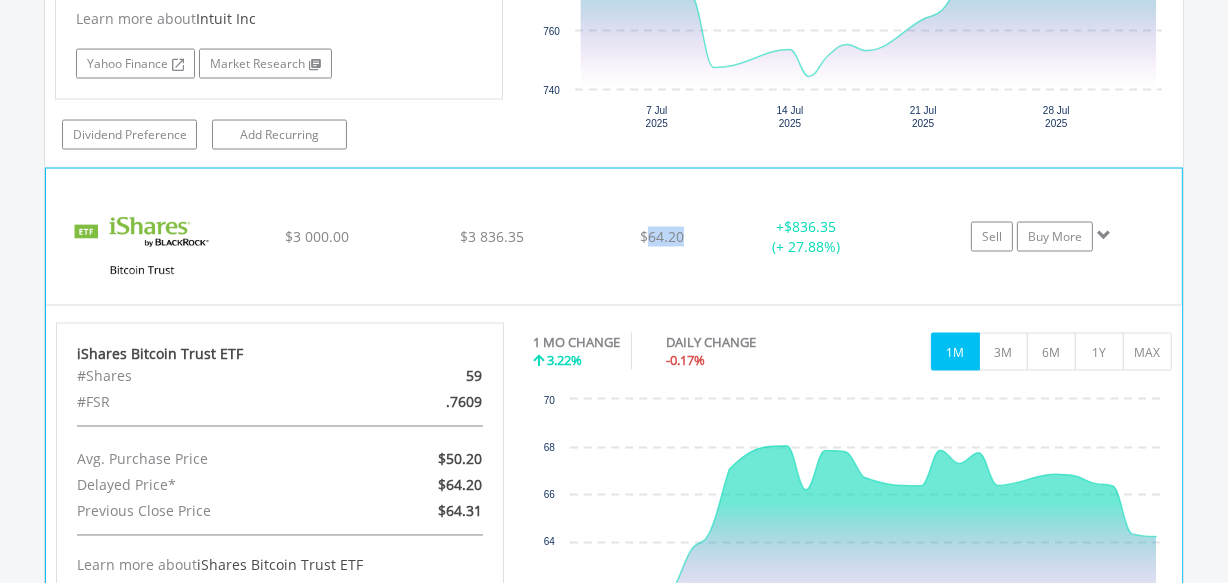 copy on "64.20" 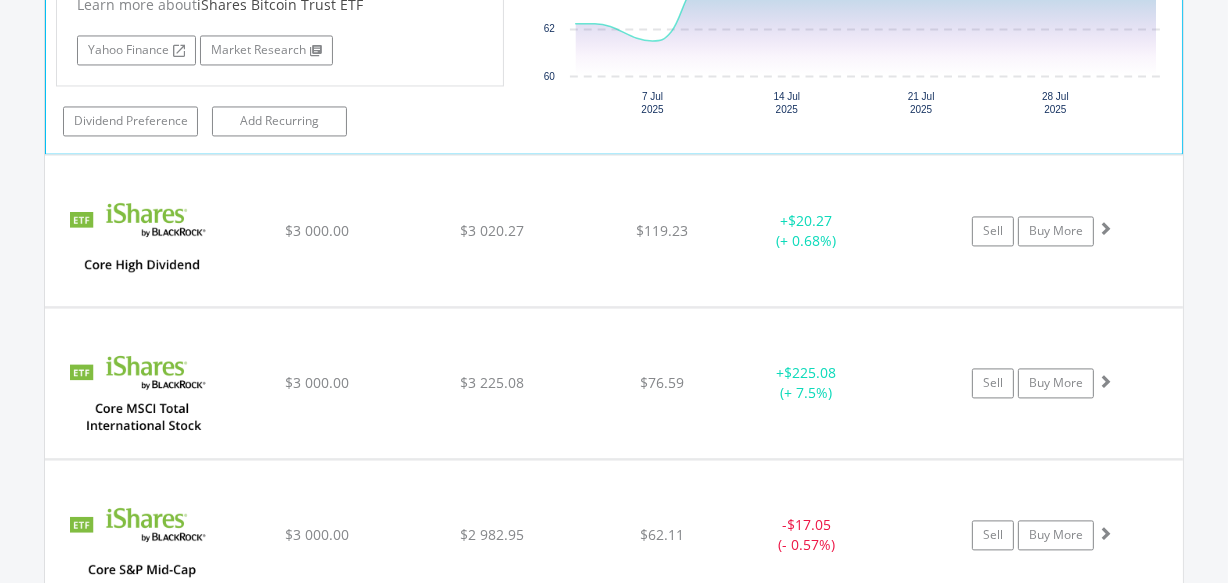 scroll, scrollTop: 3595, scrollLeft: 0, axis: vertical 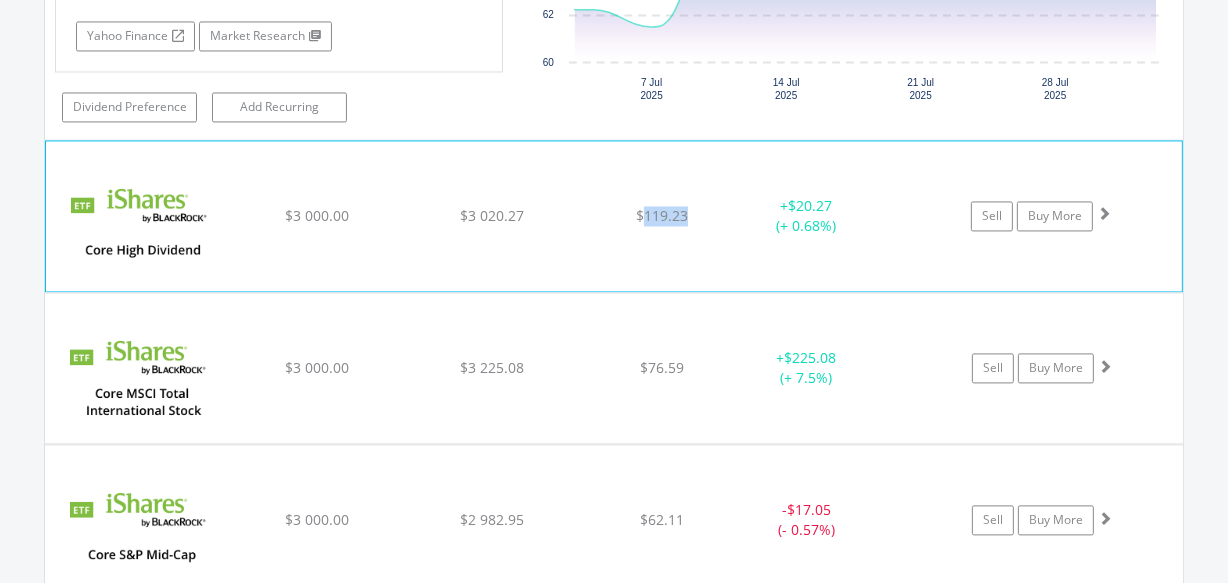 drag, startPoint x: 687, startPoint y: 205, endPoint x: 646, endPoint y: 210, distance: 41.303753 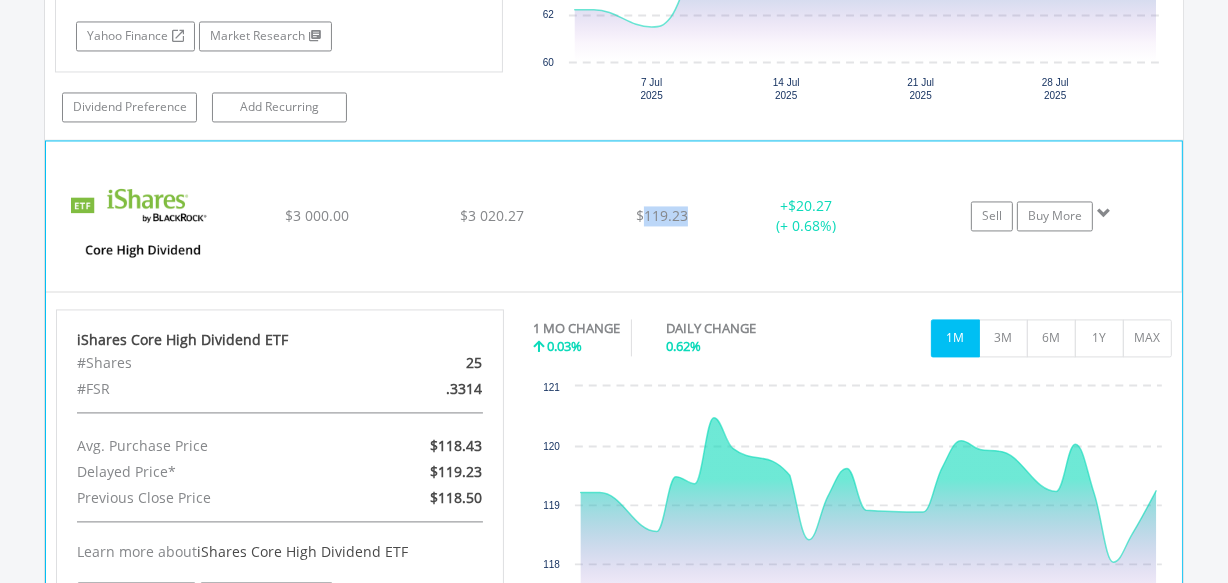 copy on "119.23" 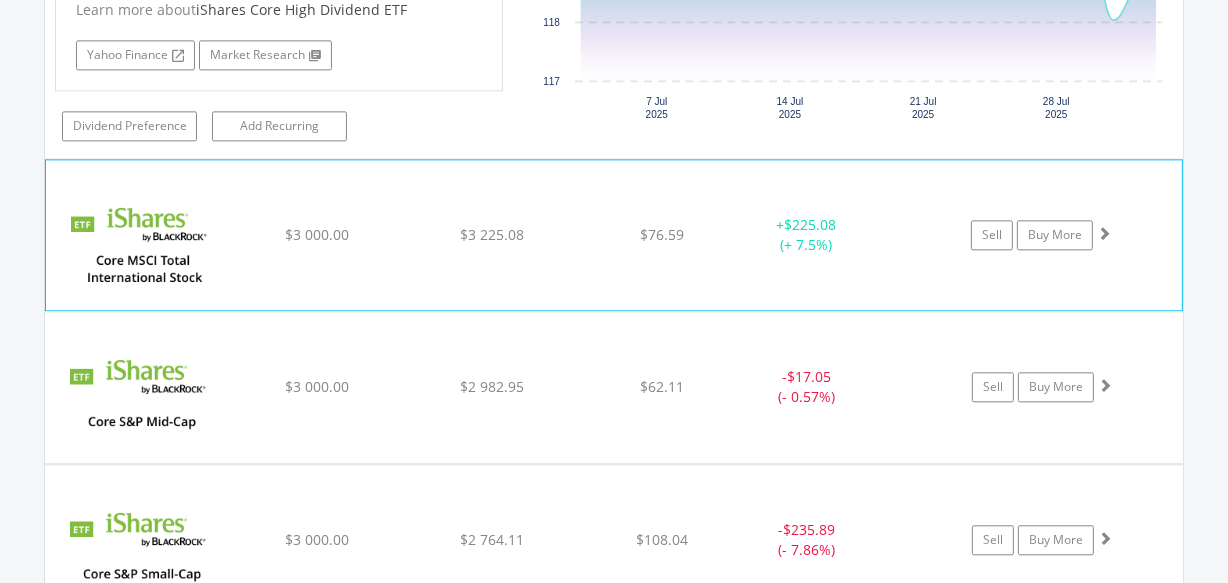 scroll, scrollTop: 4140, scrollLeft: 0, axis: vertical 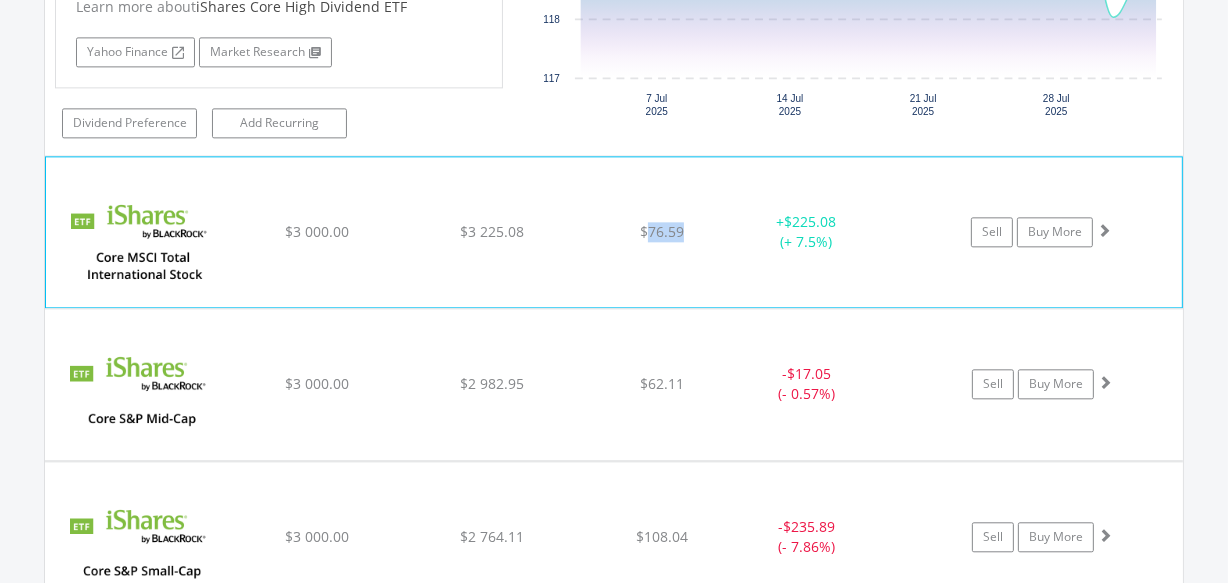 drag, startPoint x: 686, startPoint y: 225, endPoint x: 649, endPoint y: 225, distance: 37 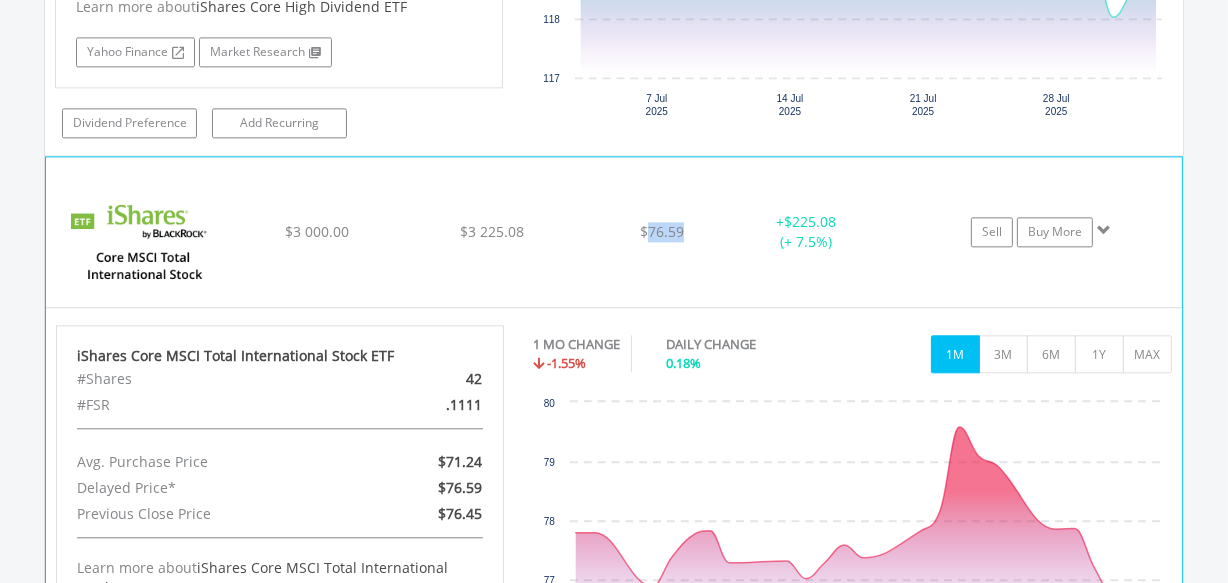 copy on "76.59" 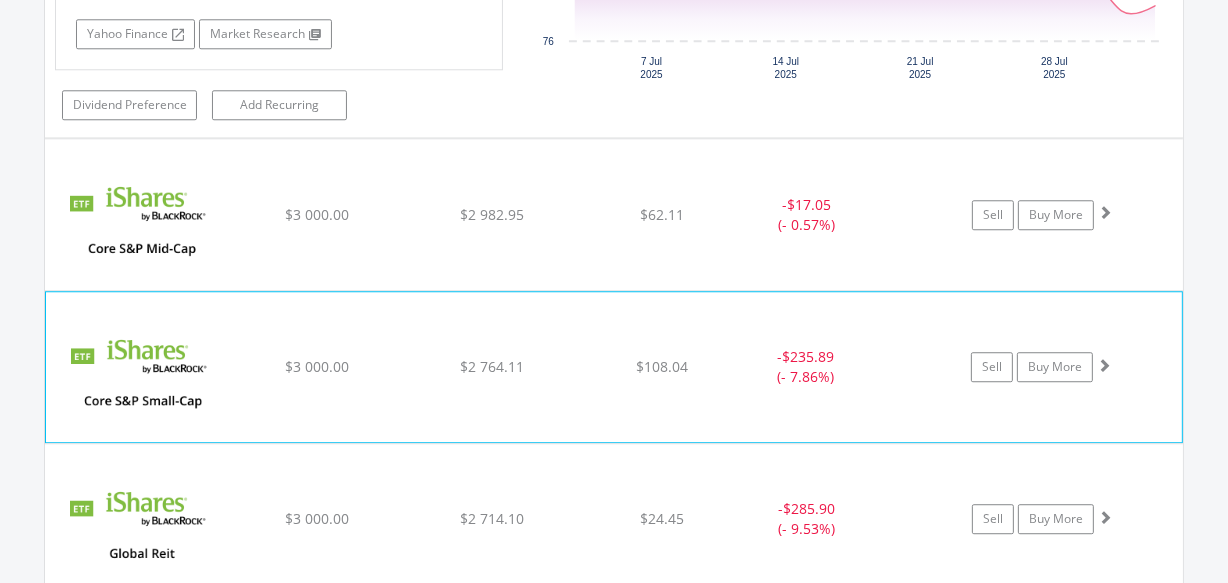 scroll, scrollTop: 4807, scrollLeft: 0, axis: vertical 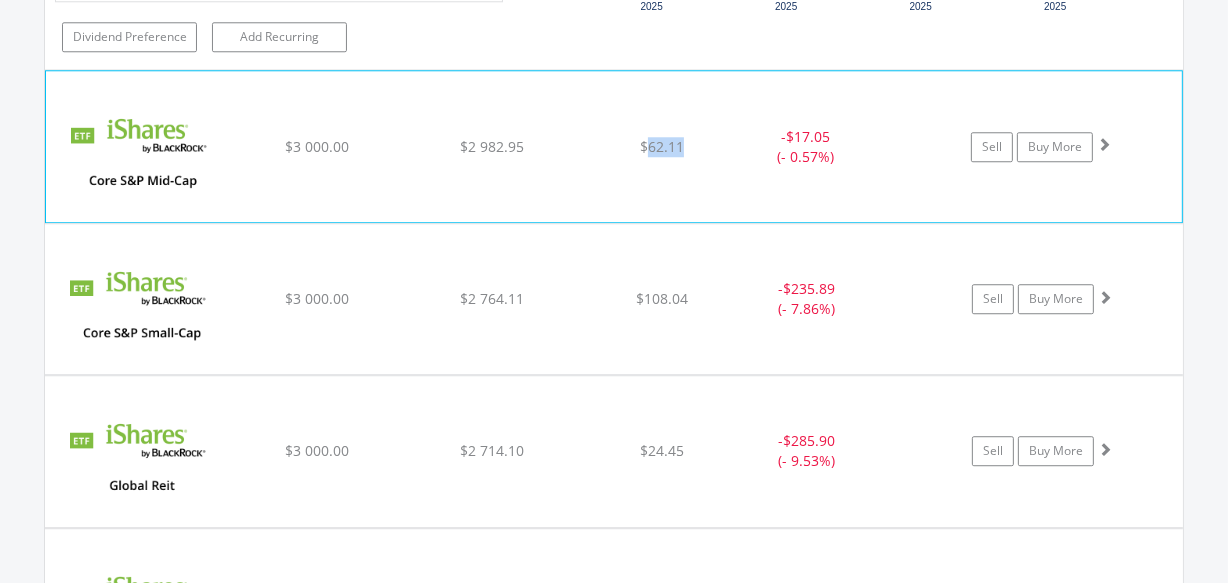 drag, startPoint x: 688, startPoint y: 140, endPoint x: 647, endPoint y: 140, distance: 41 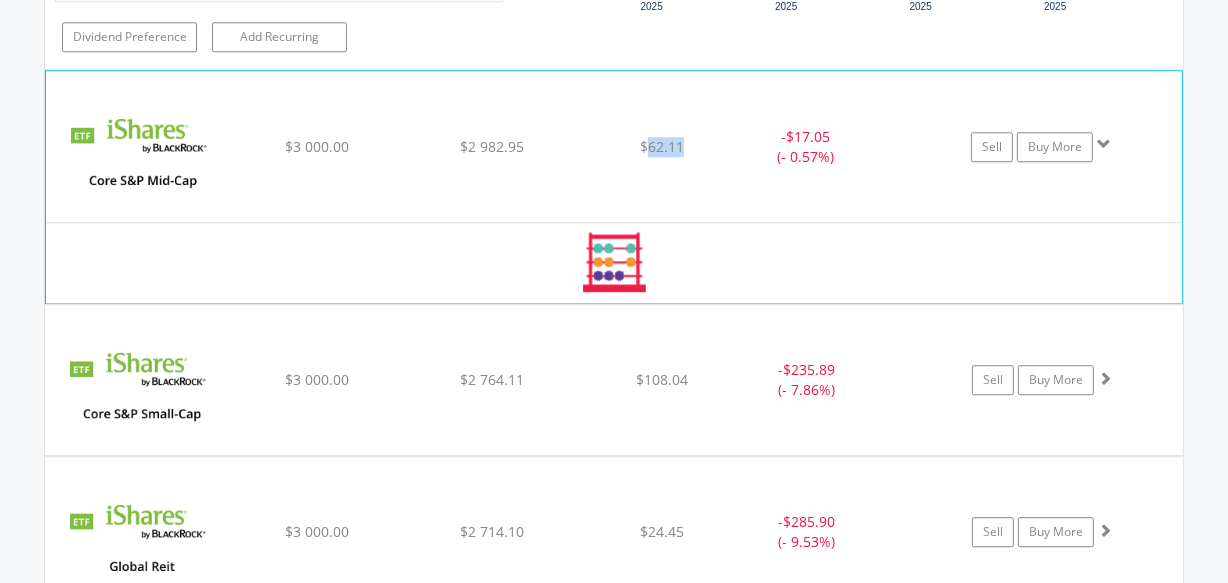 copy on "62.11" 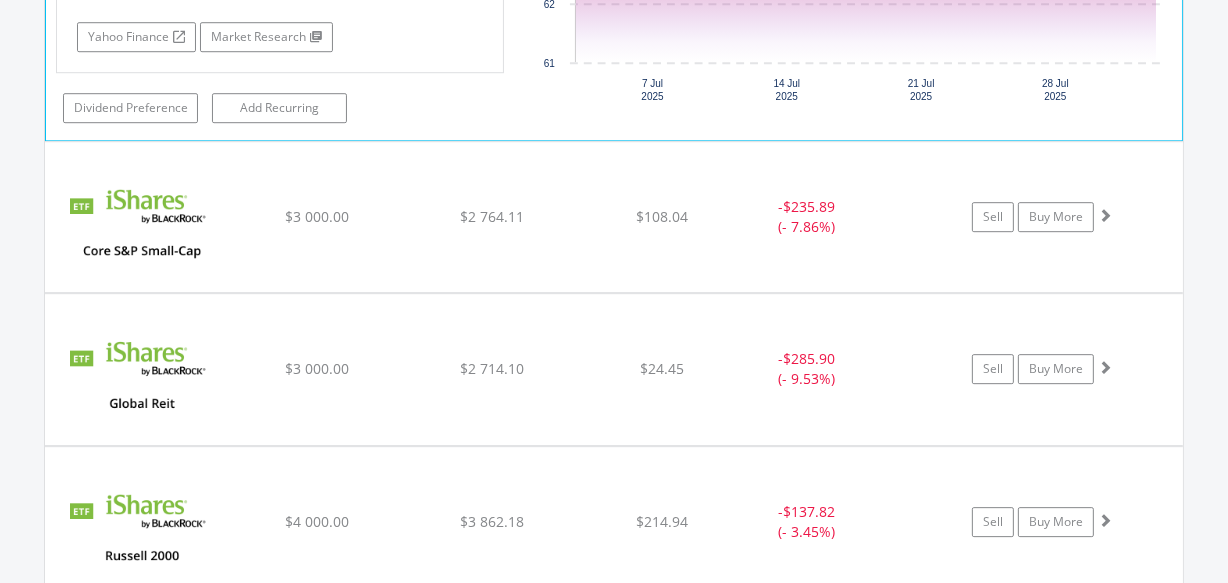 scroll, scrollTop: 5352, scrollLeft: 0, axis: vertical 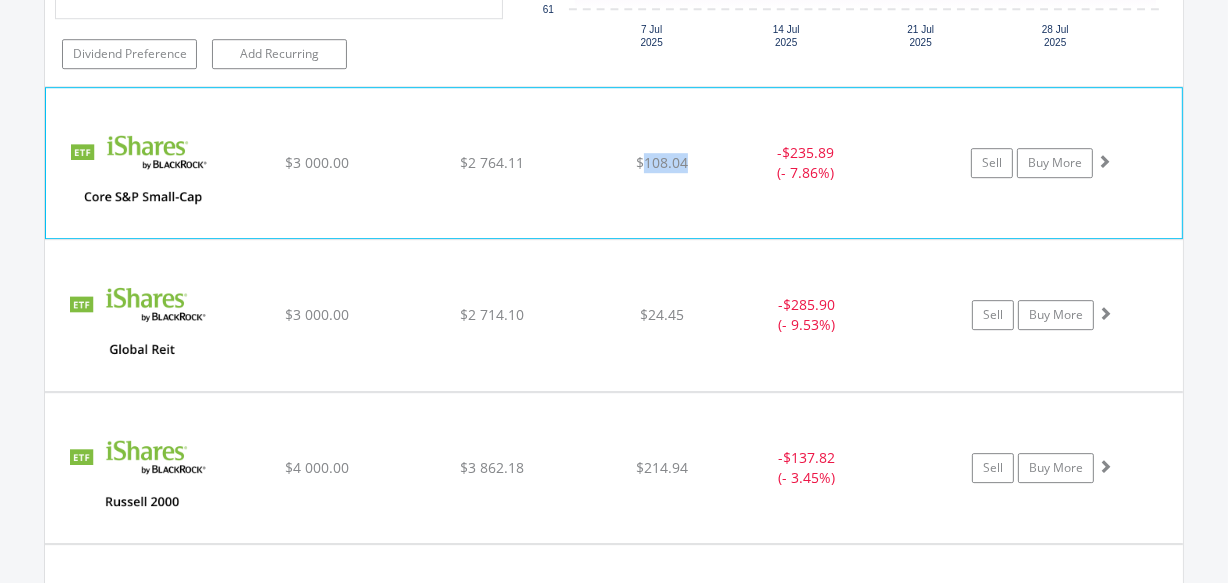 drag, startPoint x: 690, startPoint y: 150, endPoint x: 646, endPoint y: 160, distance: 45.122055 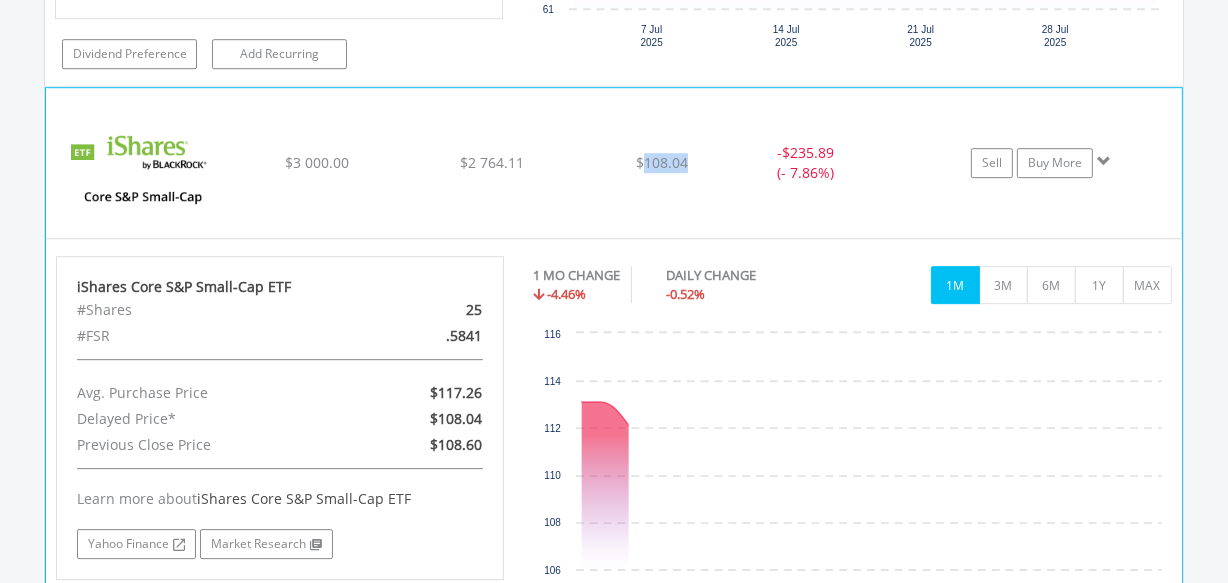 copy on "108.04" 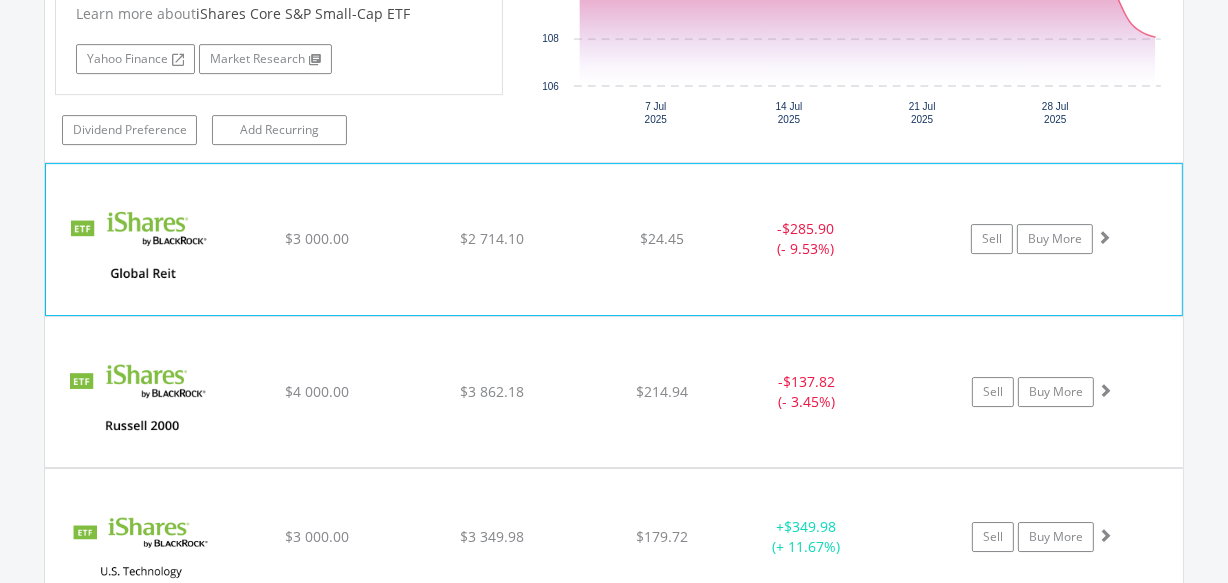 scroll, scrollTop: 5838, scrollLeft: 0, axis: vertical 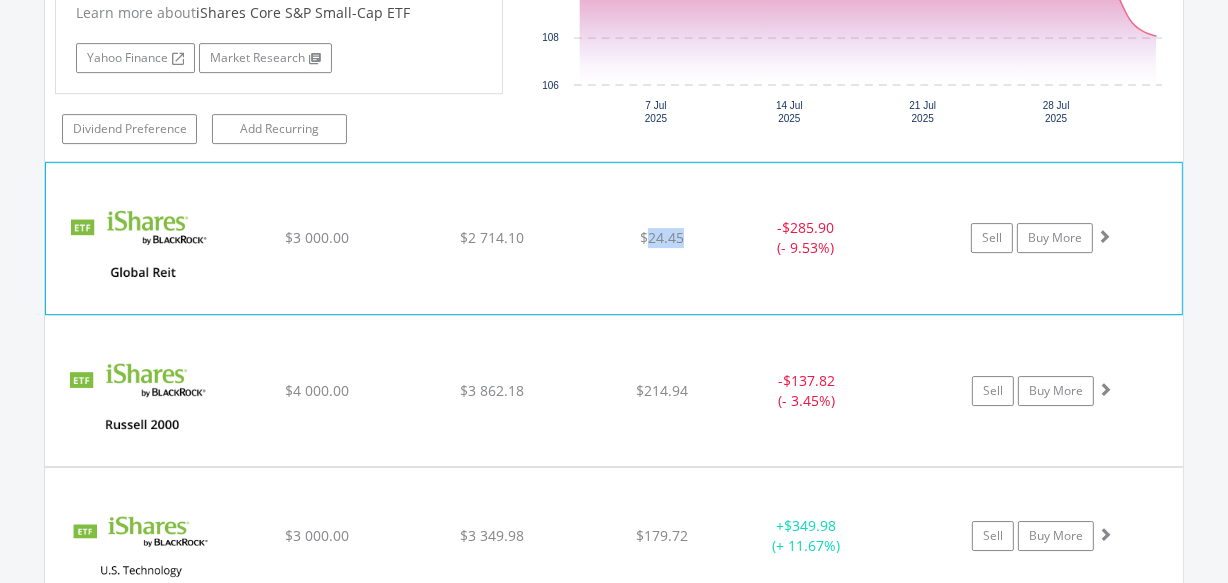 drag, startPoint x: 680, startPoint y: 229, endPoint x: 649, endPoint y: 229, distance: 31 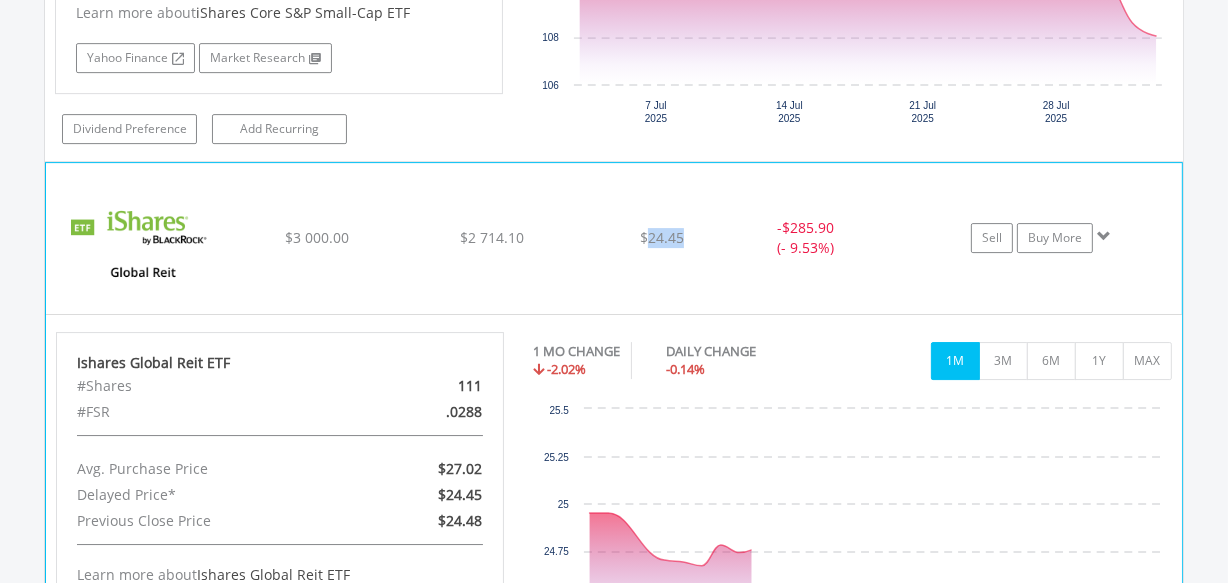 copy on "24.45" 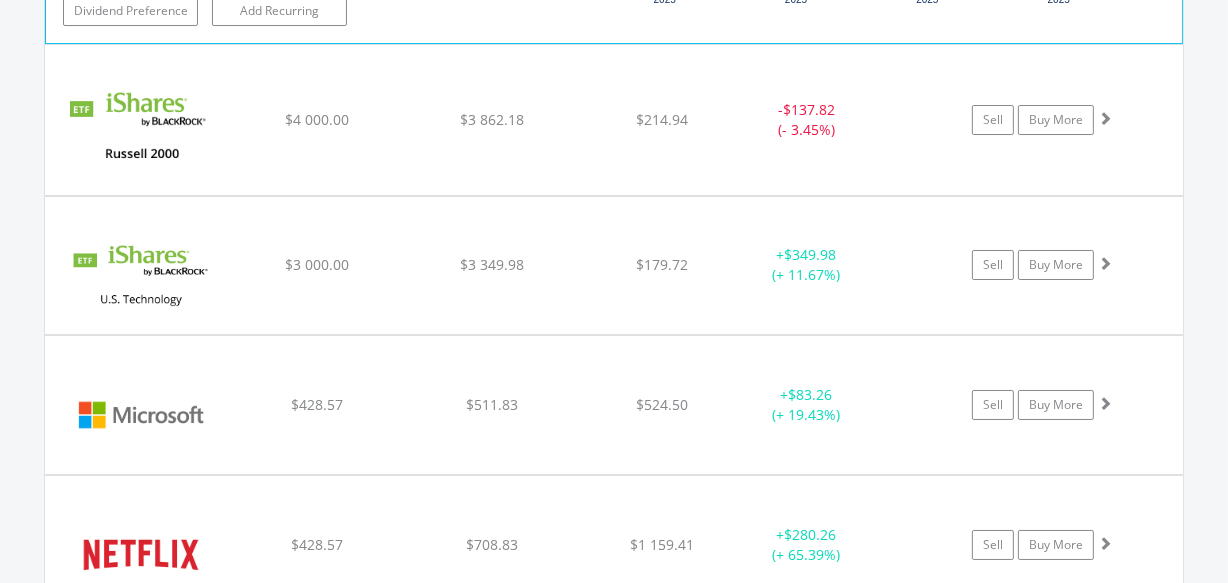 scroll, scrollTop: 6535, scrollLeft: 0, axis: vertical 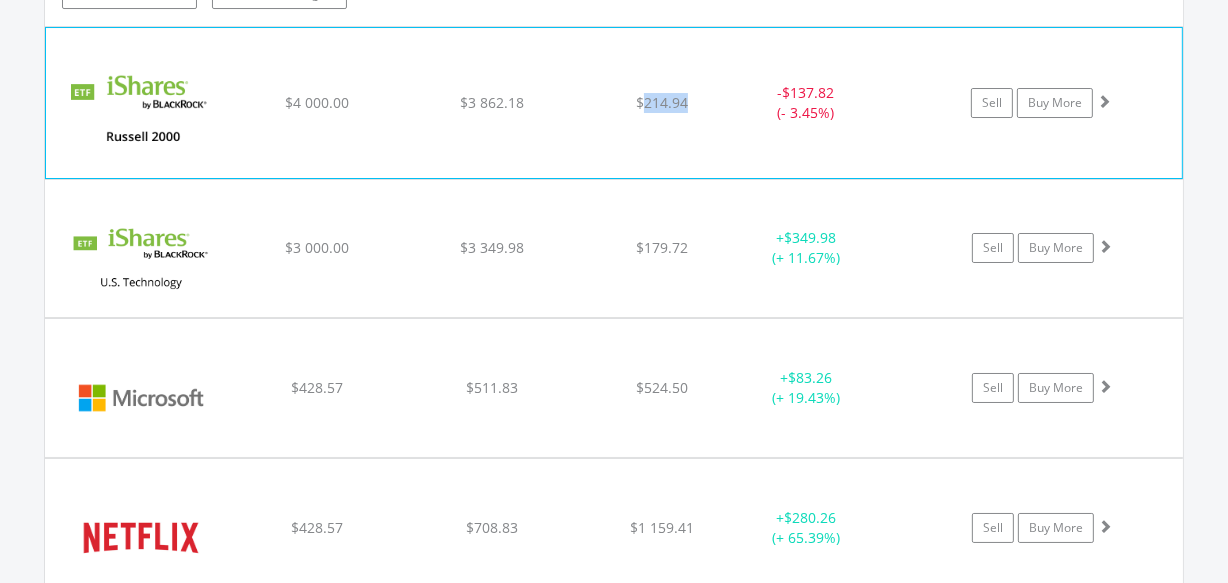 drag, startPoint x: 688, startPoint y: 90, endPoint x: 644, endPoint y: 97, distance: 44.553337 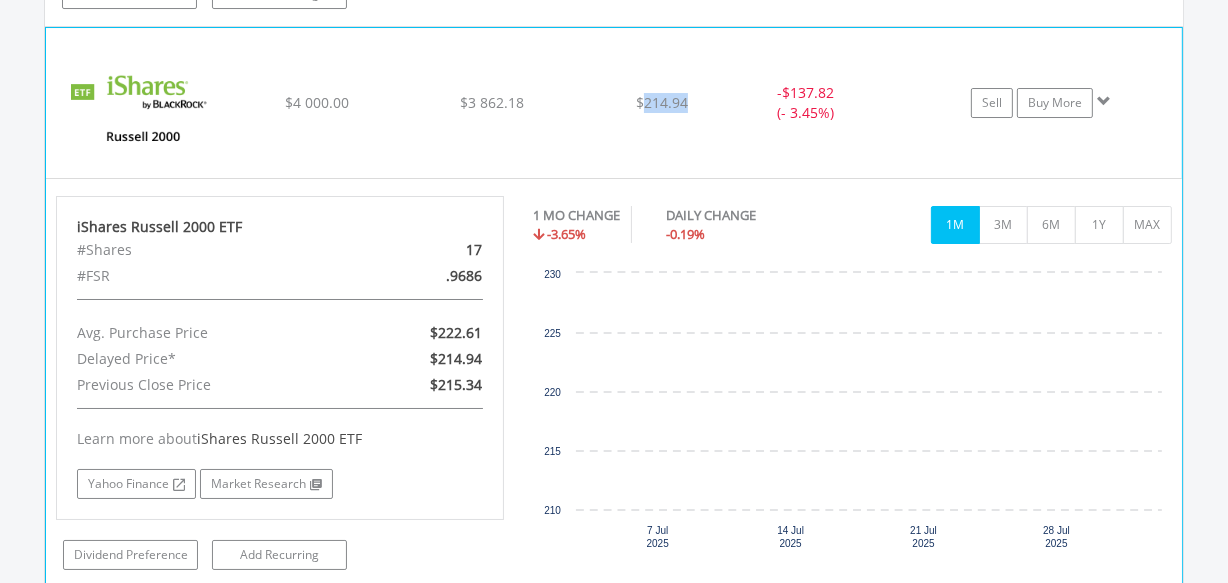 copy on "214.94" 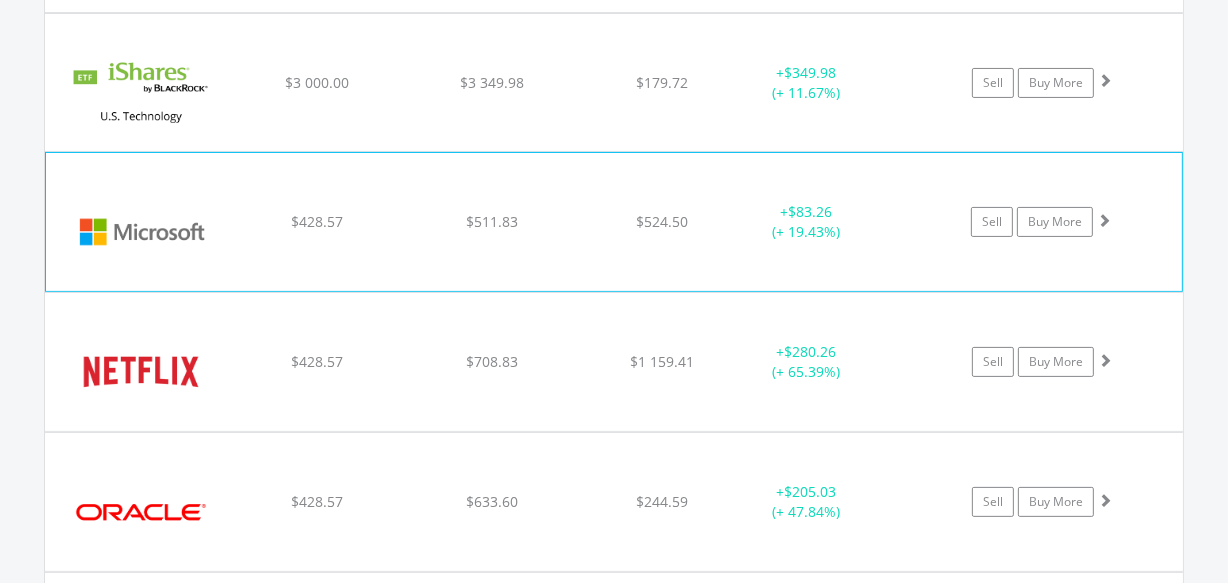 scroll, scrollTop: 7110, scrollLeft: 0, axis: vertical 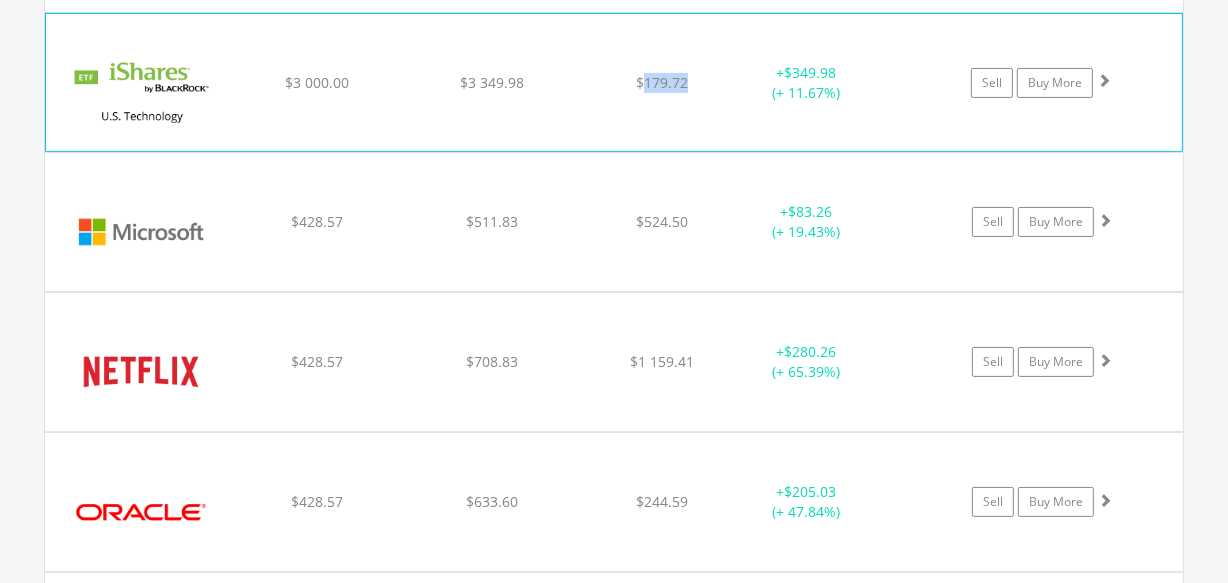drag, startPoint x: 689, startPoint y: 71, endPoint x: 642, endPoint y: 71, distance: 47 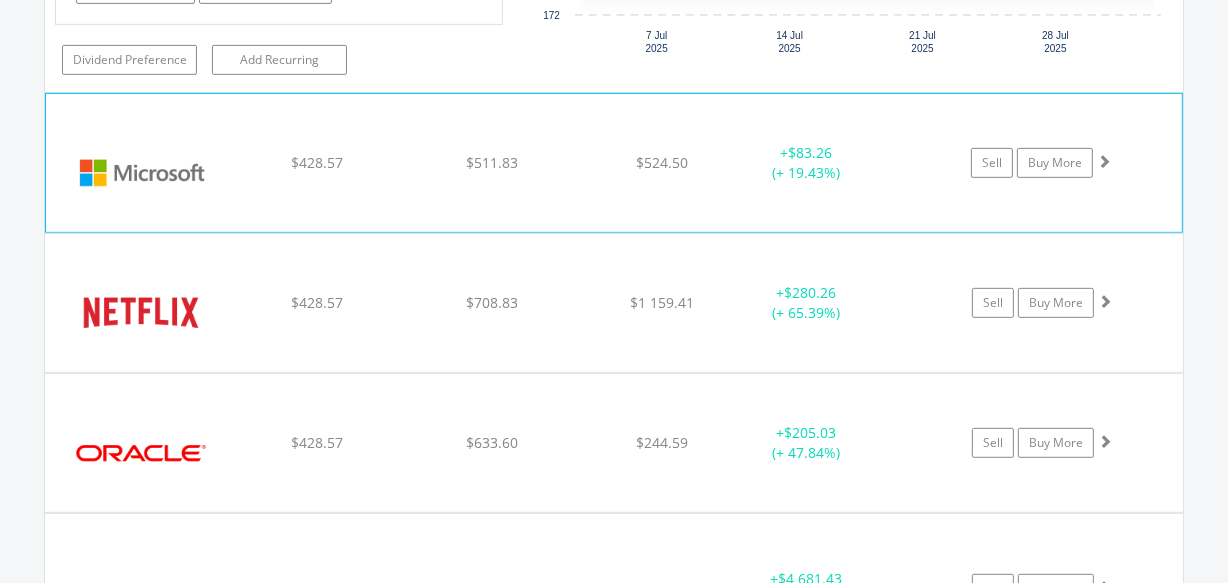 scroll, scrollTop: 7597, scrollLeft: 0, axis: vertical 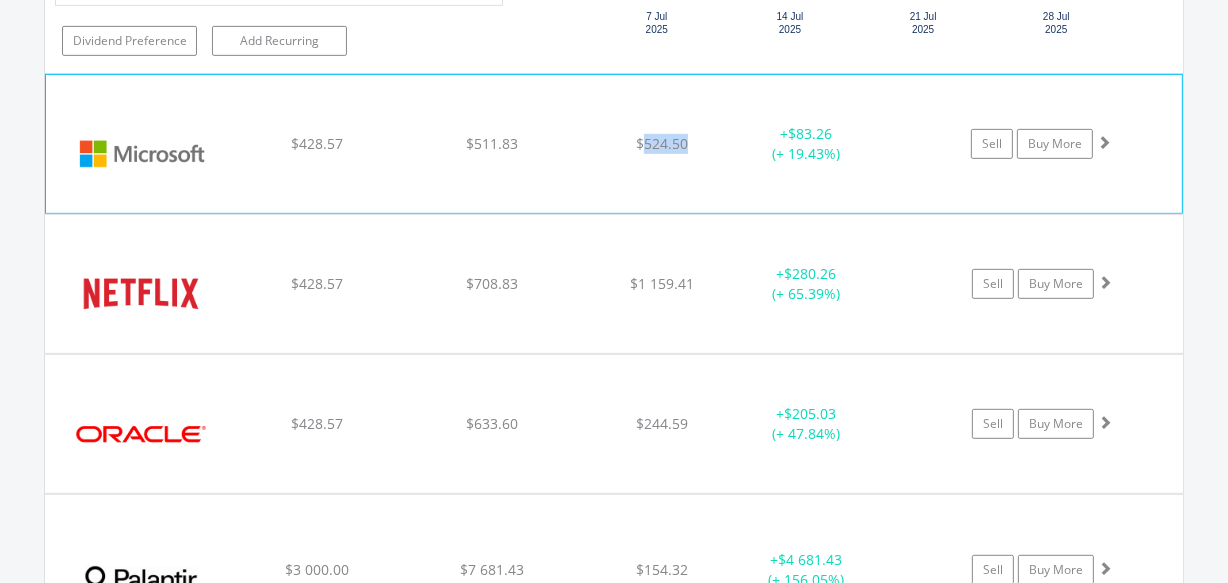 drag, startPoint x: 691, startPoint y: 123, endPoint x: 644, endPoint y: 123, distance: 47 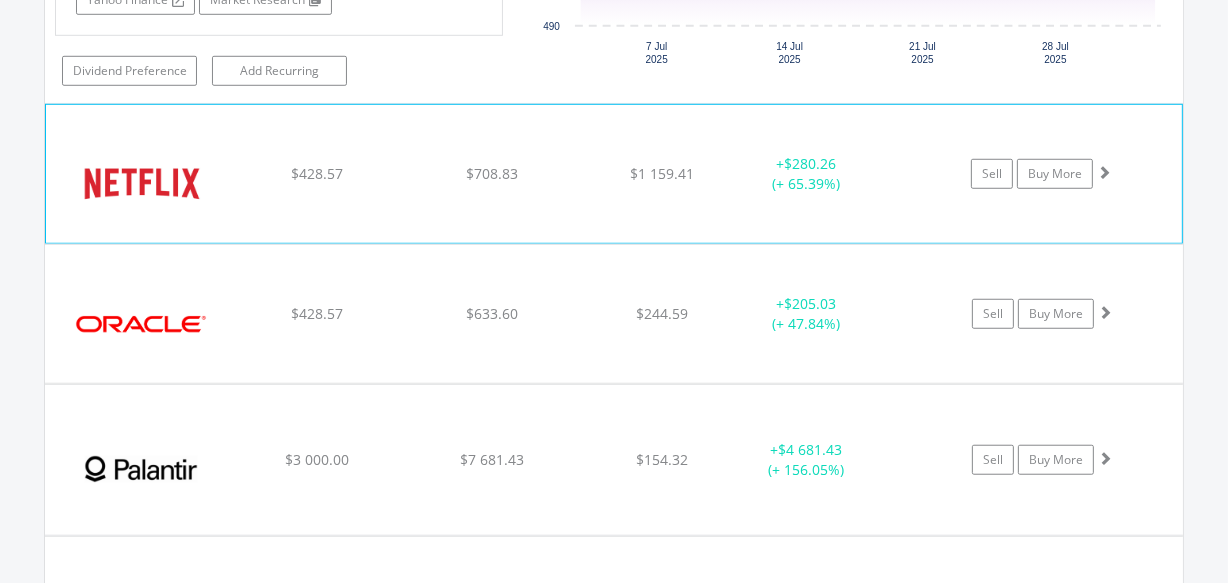 scroll, scrollTop: 8172, scrollLeft: 0, axis: vertical 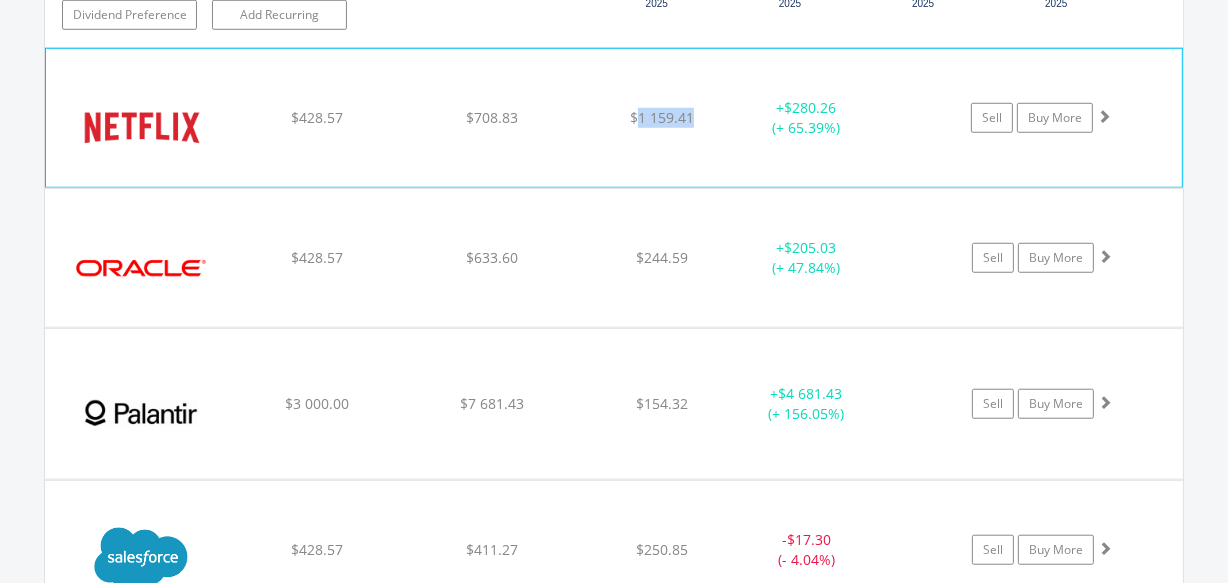 drag, startPoint x: 692, startPoint y: 103, endPoint x: 637, endPoint y: 104, distance: 55.00909 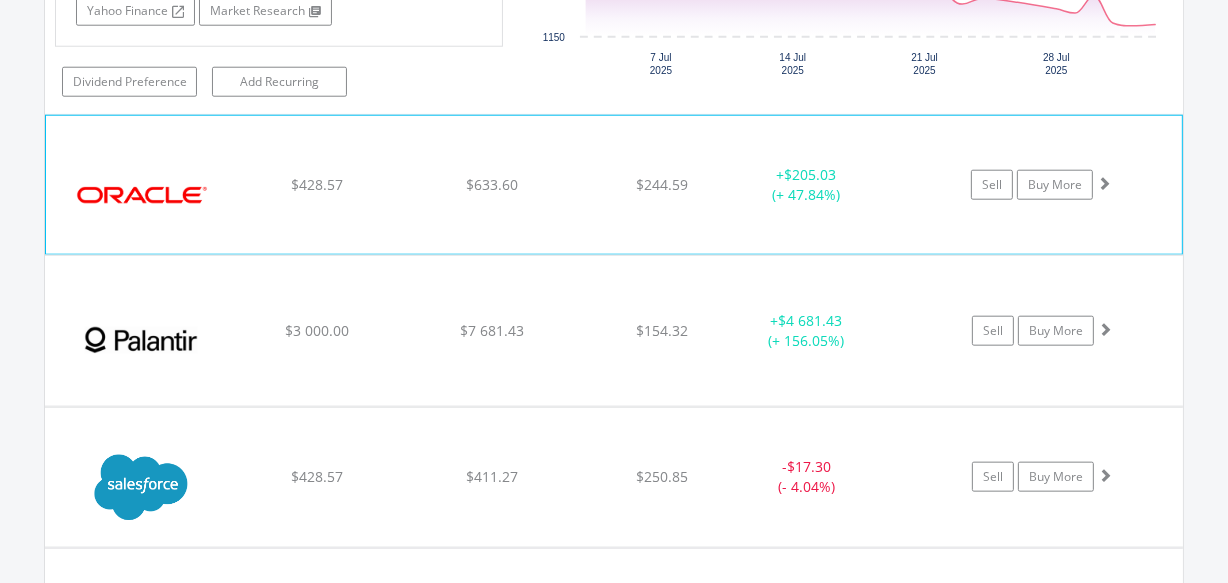 scroll, scrollTop: 8688, scrollLeft: 0, axis: vertical 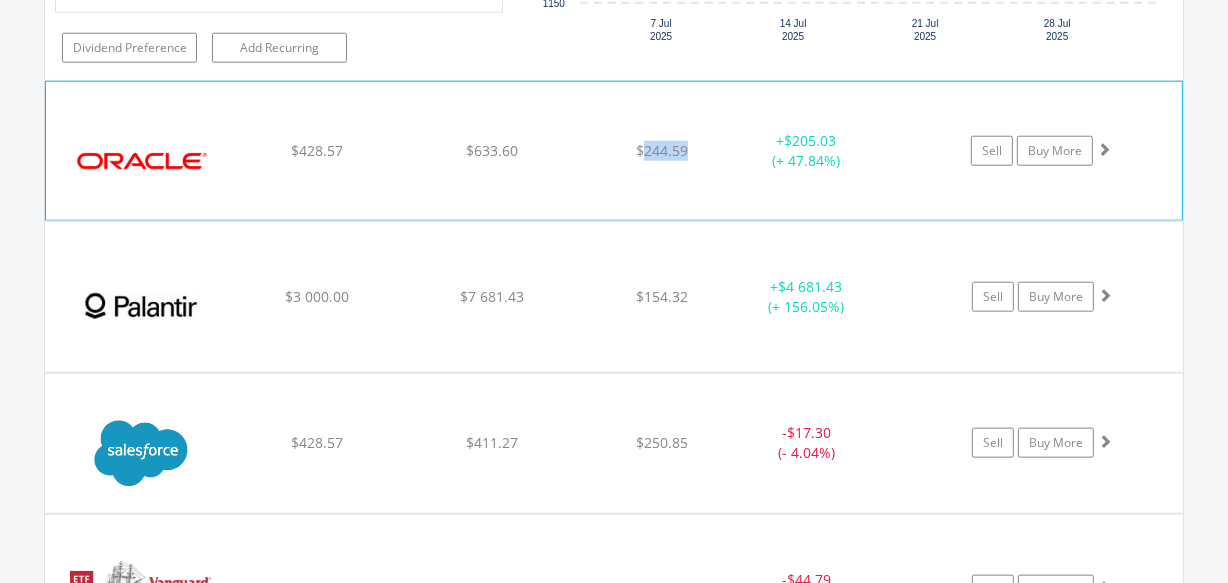 drag, startPoint x: 692, startPoint y: 136, endPoint x: 640, endPoint y: 132, distance: 52.153618 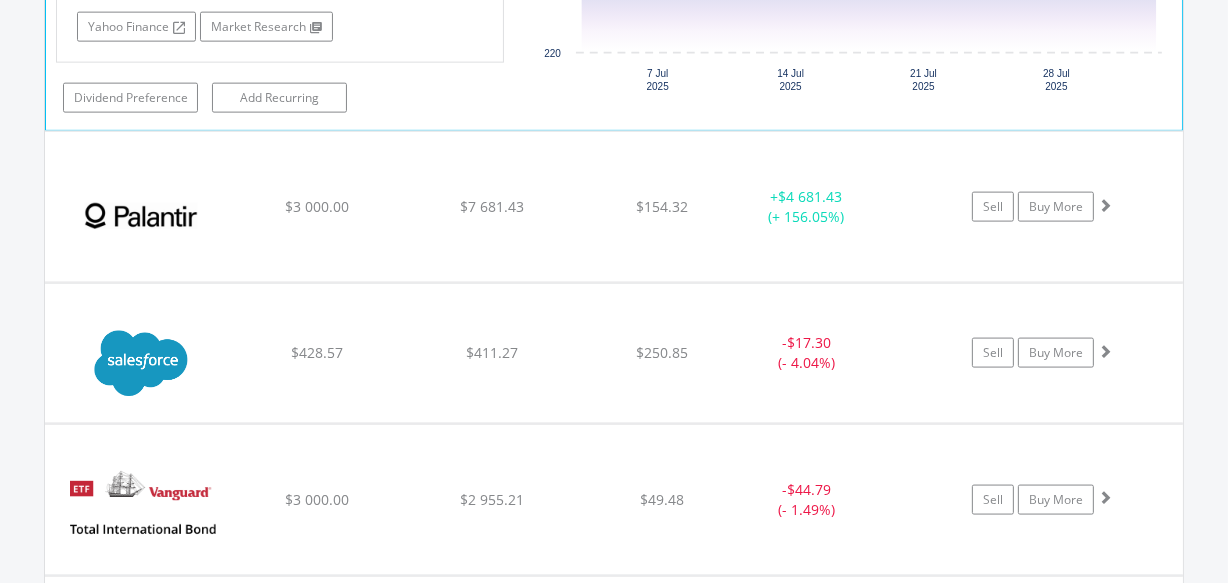 scroll, scrollTop: 9202, scrollLeft: 0, axis: vertical 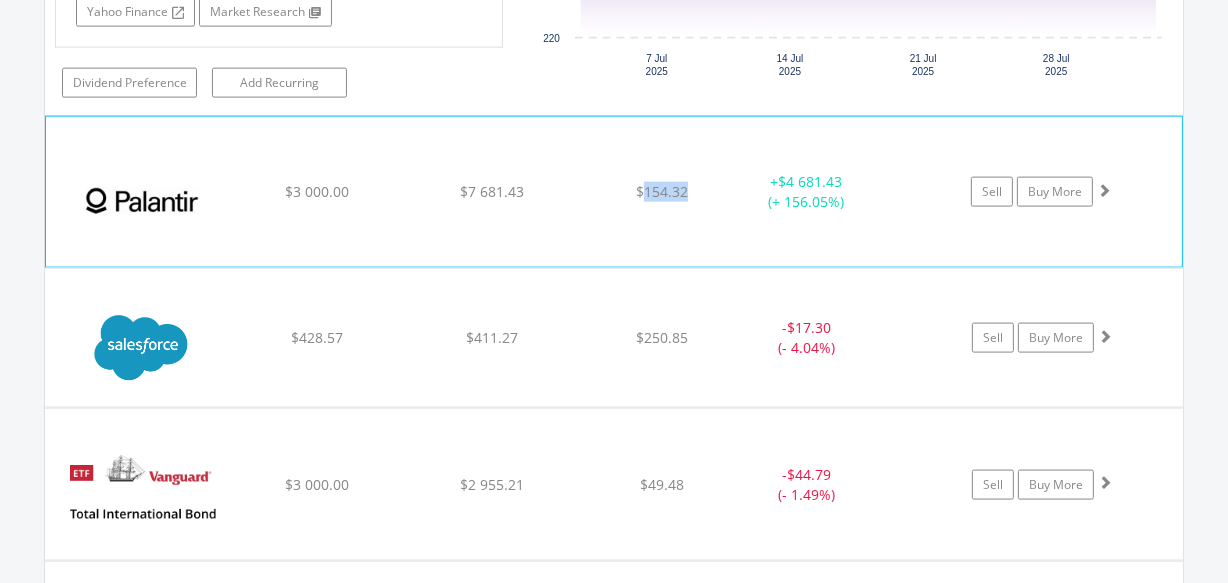 drag, startPoint x: 691, startPoint y: 175, endPoint x: 645, endPoint y: 171, distance: 46.173584 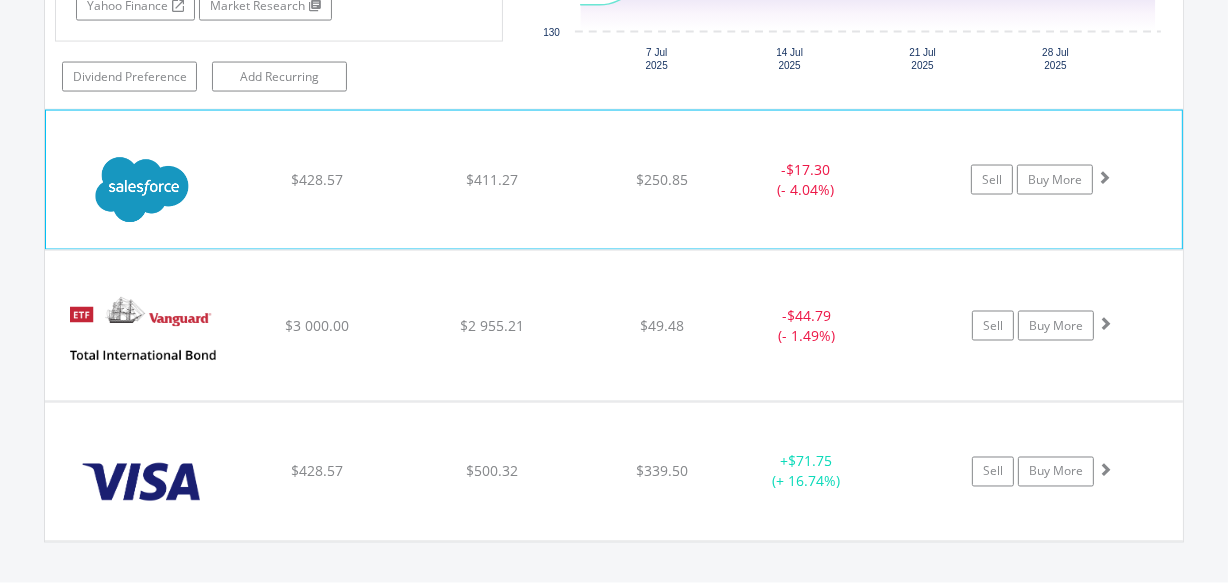 scroll, scrollTop: 9779, scrollLeft: 0, axis: vertical 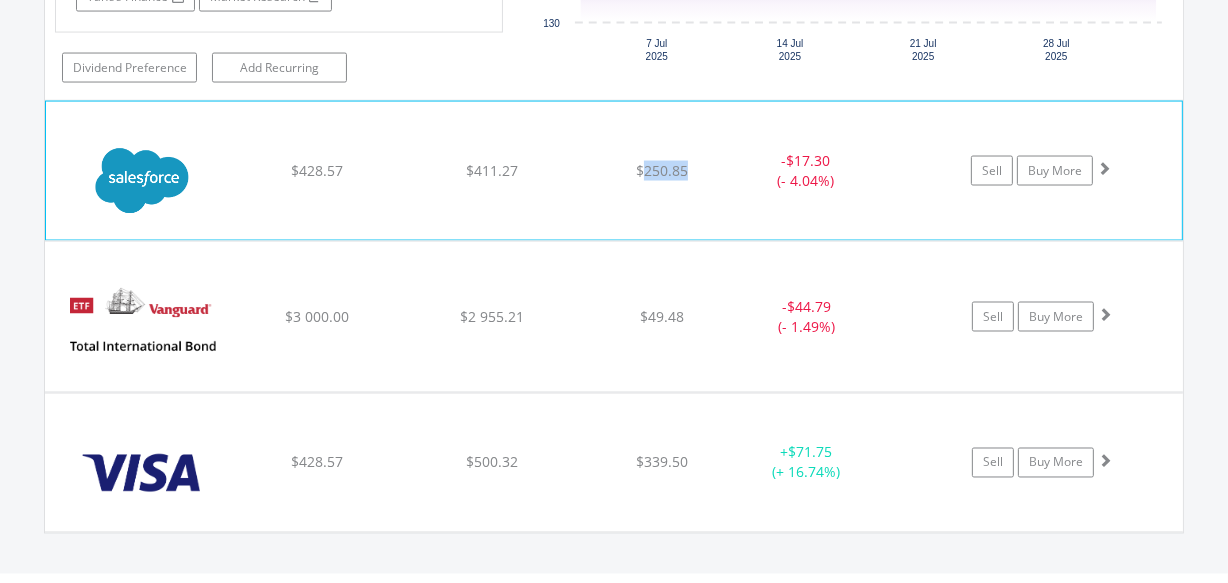 drag, startPoint x: 690, startPoint y: 153, endPoint x: 643, endPoint y: 155, distance: 47.042534 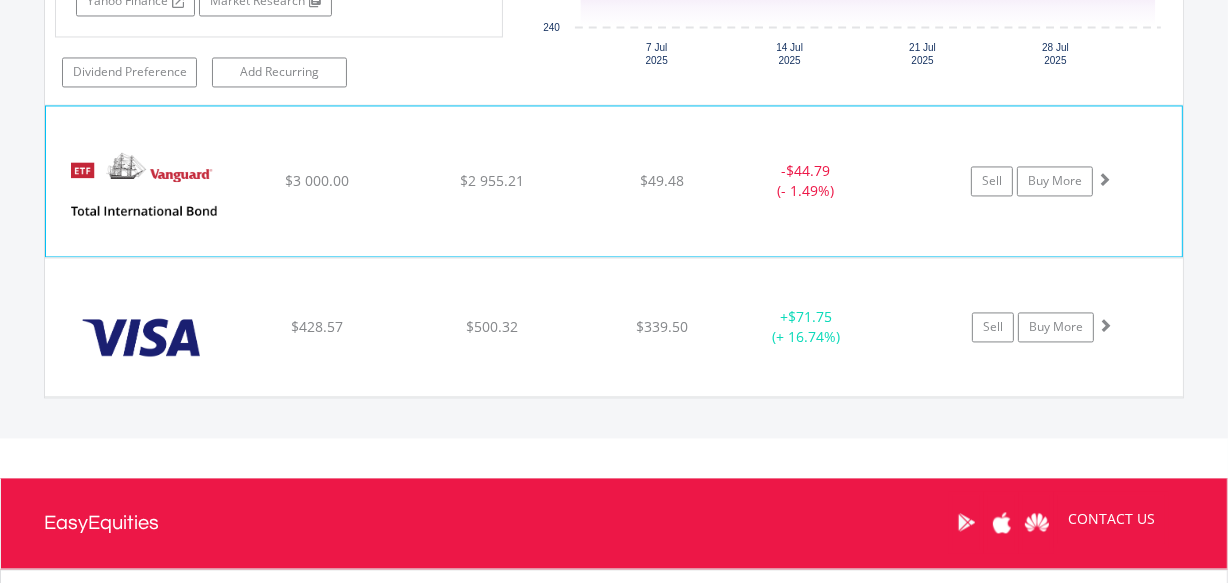 scroll, scrollTop: 10325, scrollLeft: 0, axis: vertical 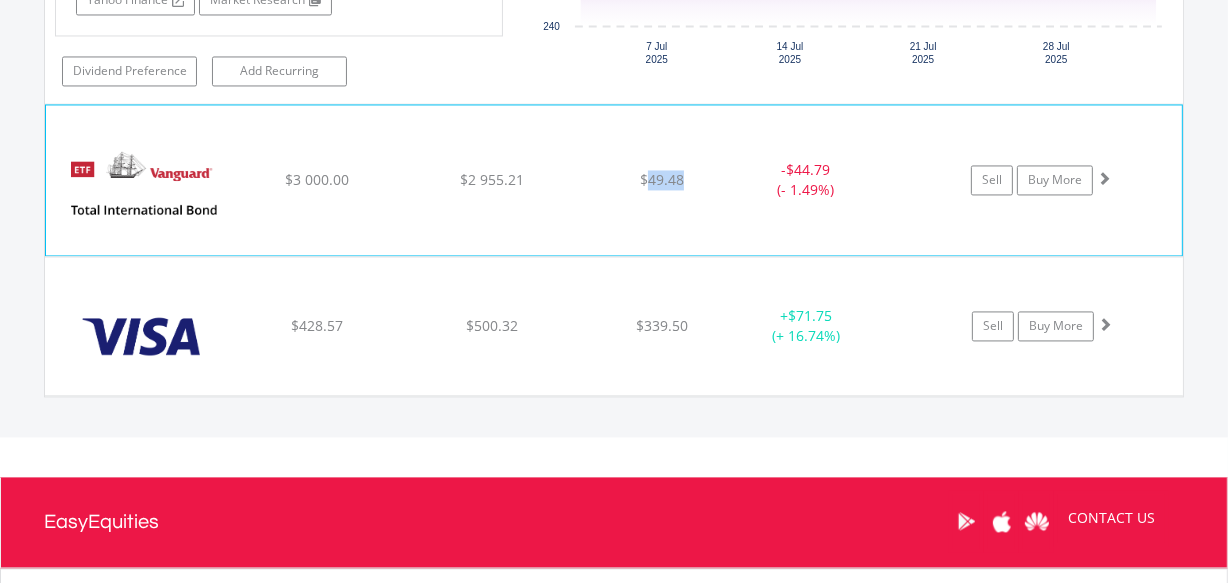 drag, startPoint x: 684, startPoint y: 159, endPoint x: 649, endPoint y: 159, distance: 35 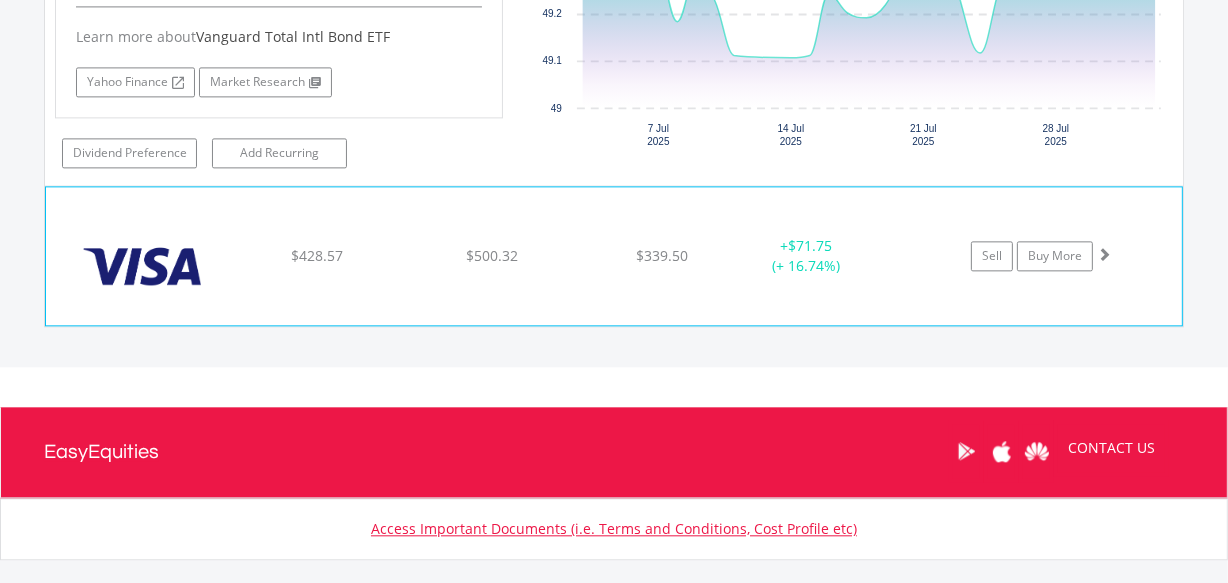 scroll, scrollTop: 10810, scrollLeft: 0, axis: vertical 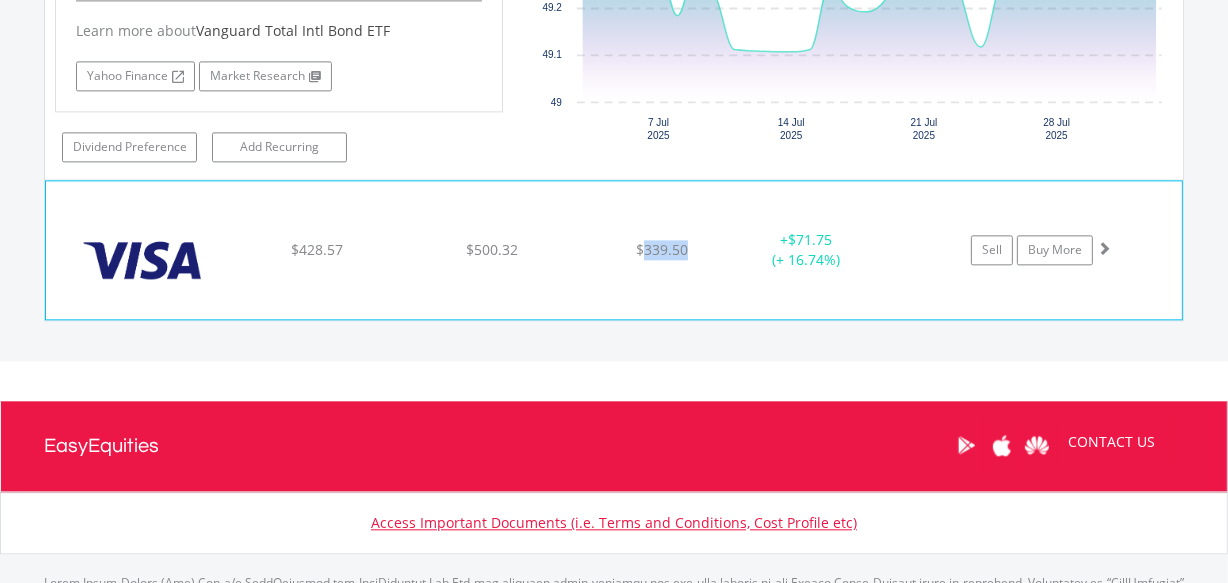 drag, startPoint x: 693, startPoint y: 229, endPoint x: 646, endPoint y: 229, distance: 47 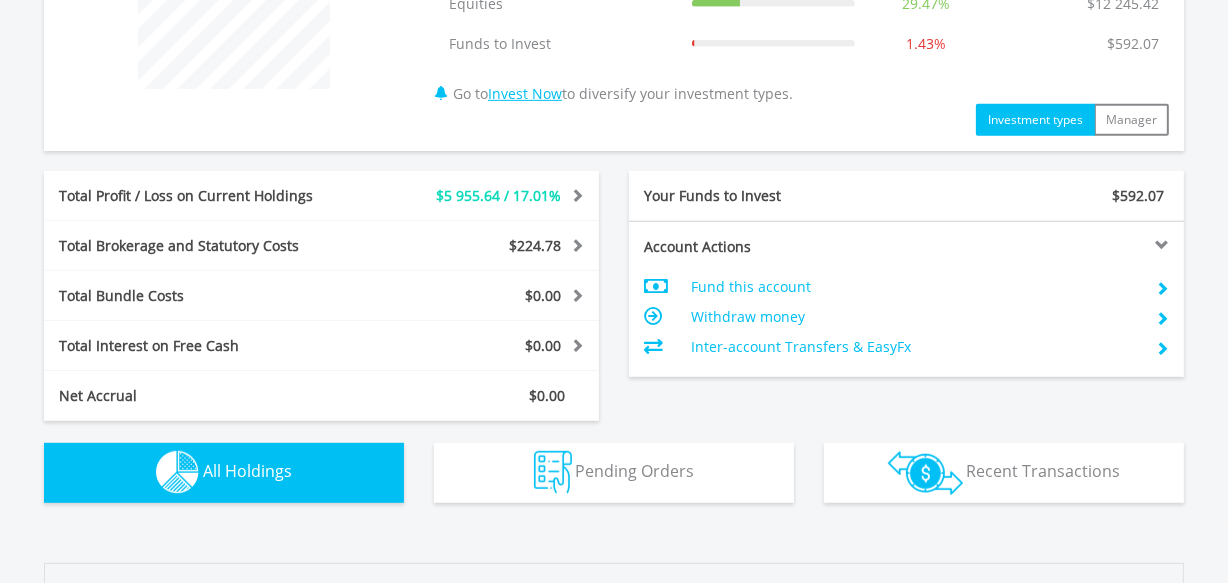scroll, scrollTop: 761, scrollLeft: 0, axis: vertical 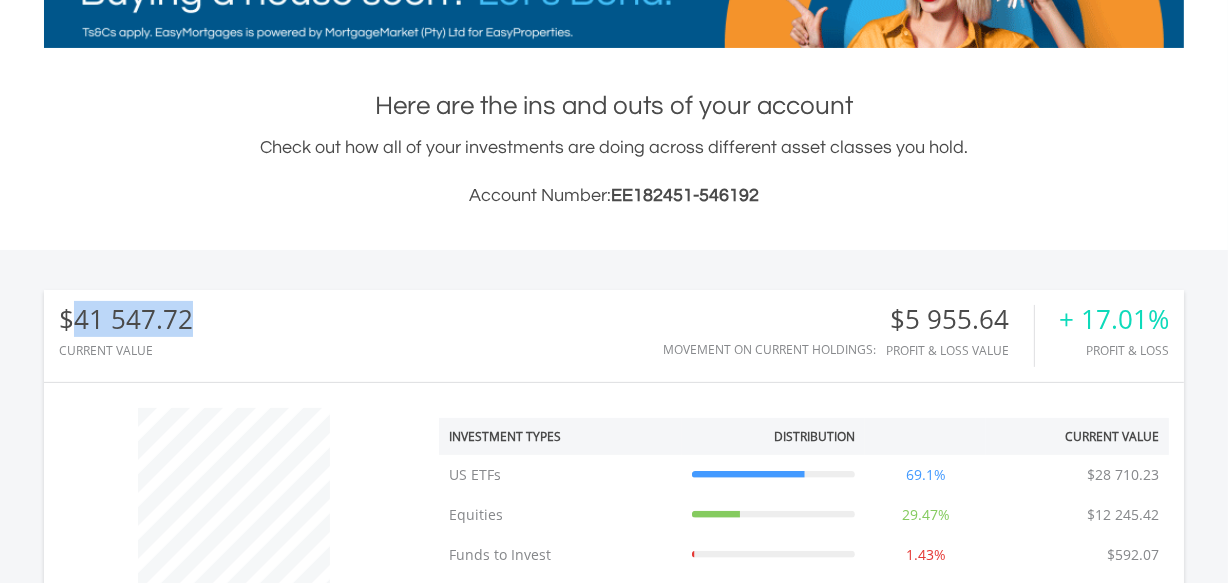 drag, startPoint x: 198, startPoint y: 316, endPoint x: 74, endPoint y: 313, distance: 124.036285 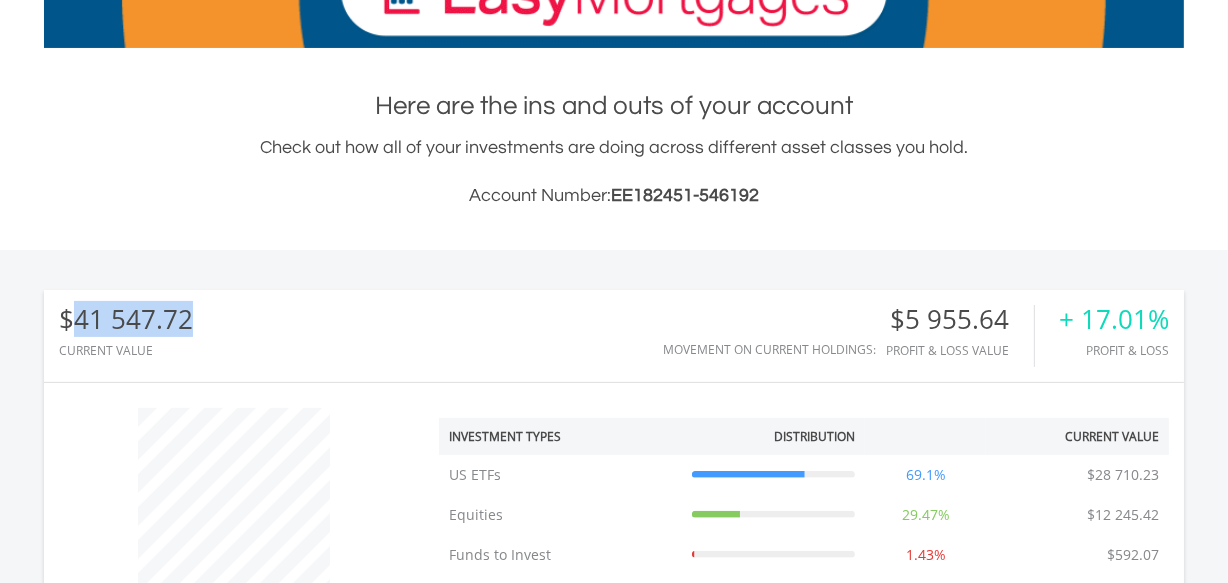 click on "$41 547.72
CURRENT VALUE
Movement on Current Holdings:
$5 955.64
Profit & Loss Value
+ 17.01%
Profit & Loss" at bounding box center (614, 336) 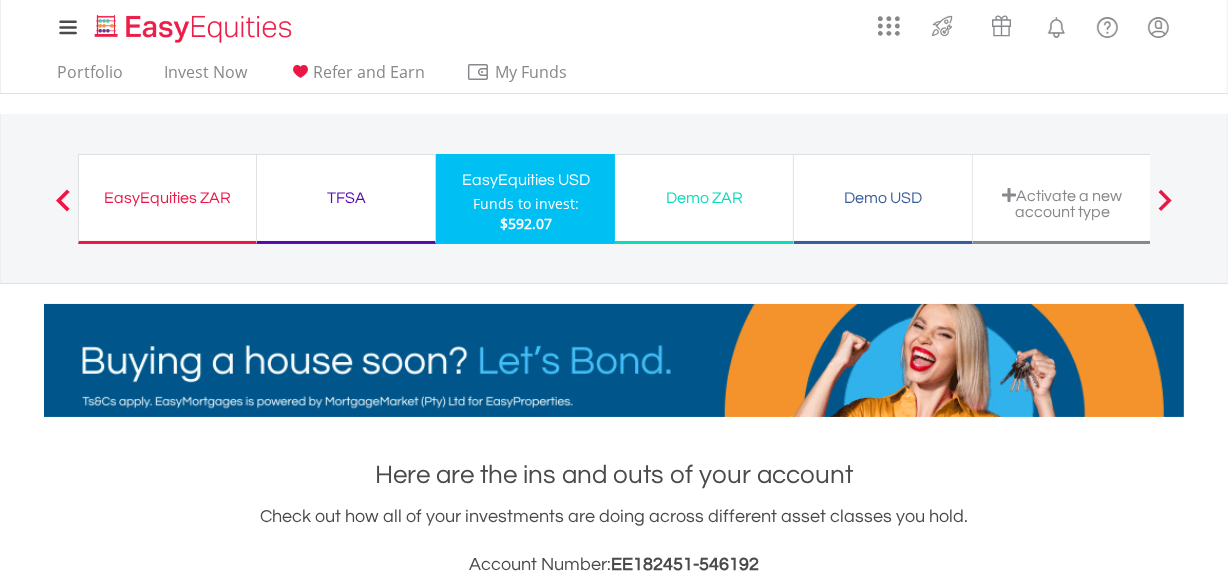 scroll, scrollTop: 0, scrollLeft: 0, axis: both 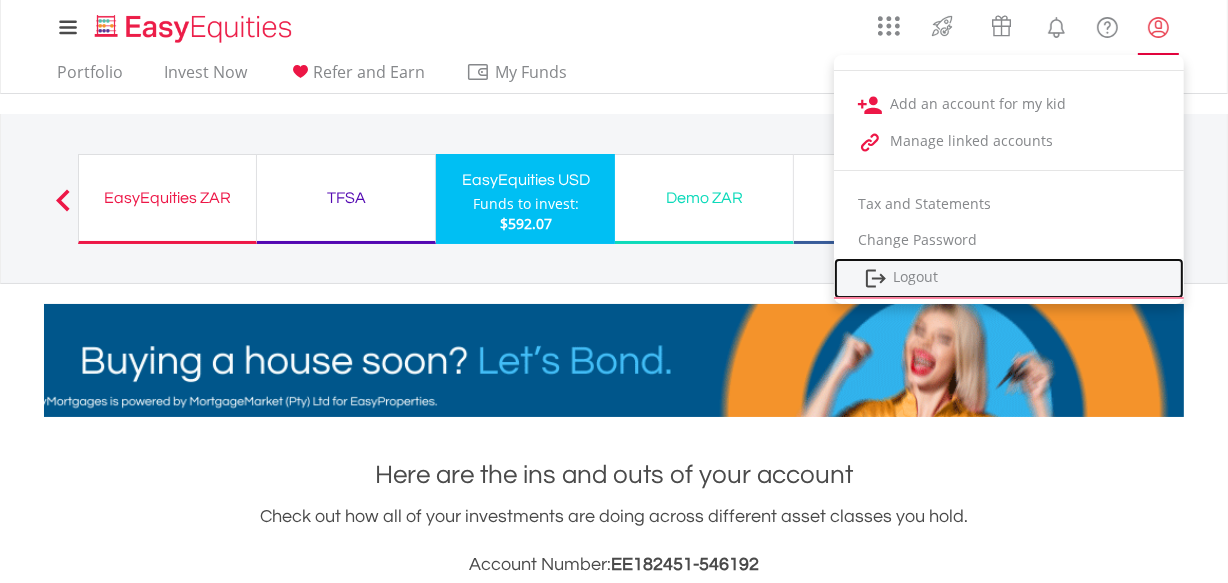 click on "Logout" at bounding box center [1009, 278] 